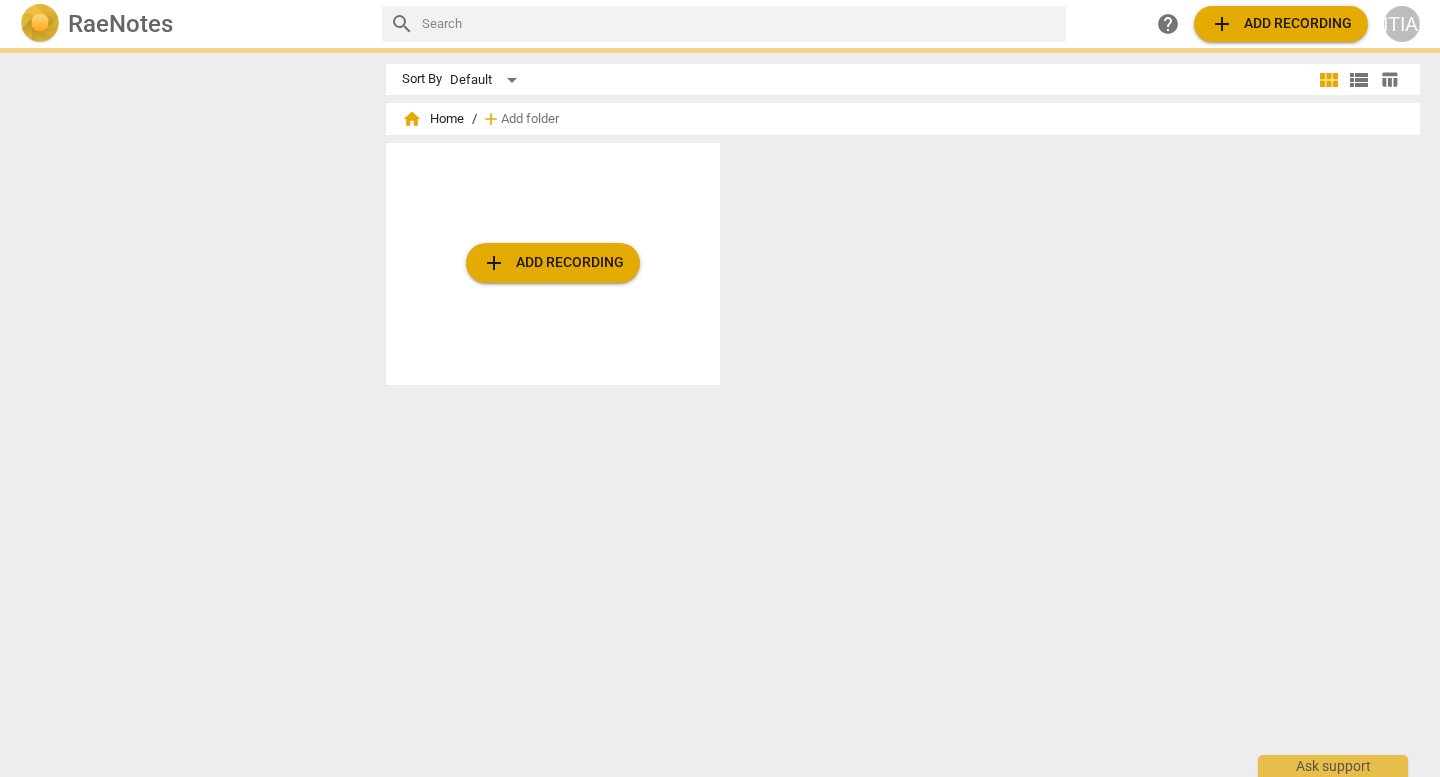 scroll, scrollTop: 0, scrollLeft: 0, axis: both 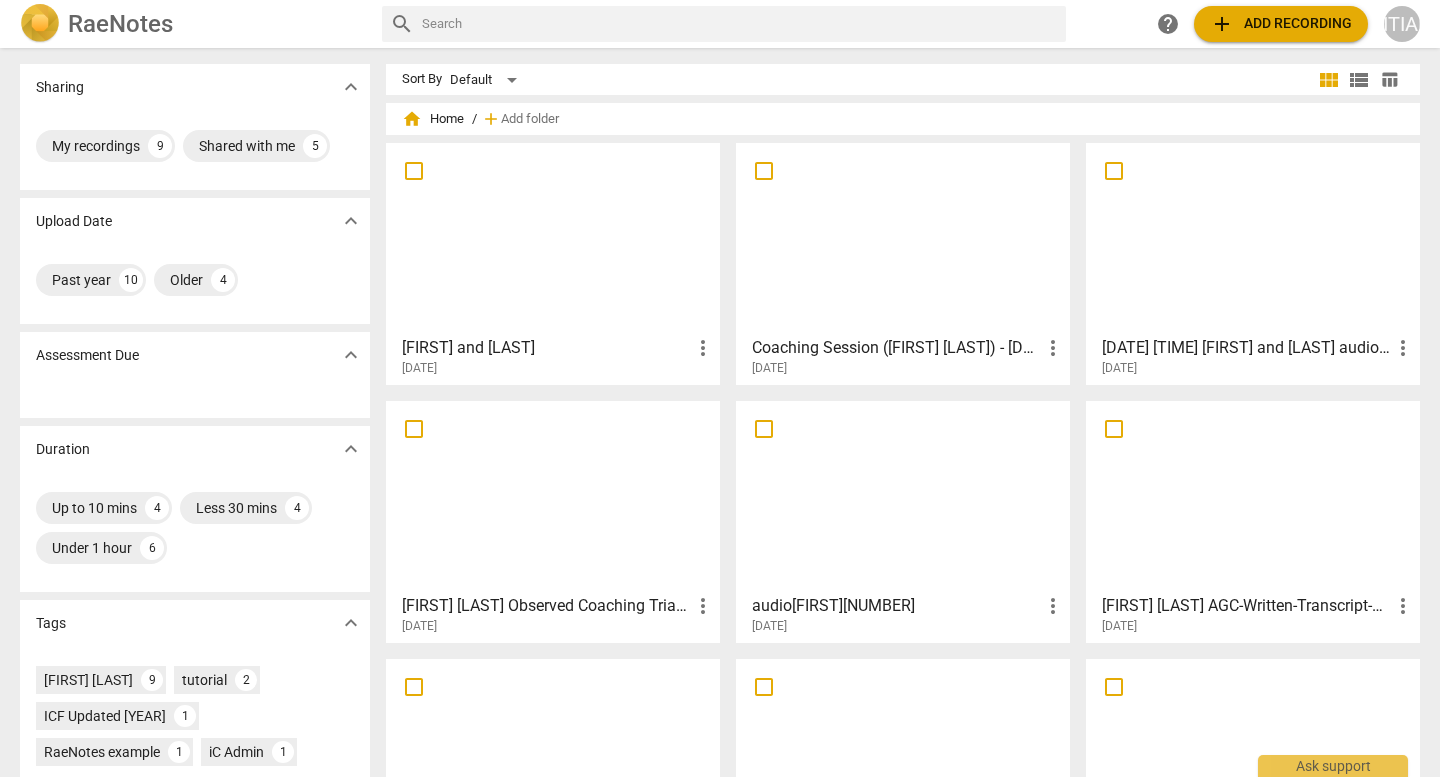 click on "RaeNotes" at bounding box center [120, 24] 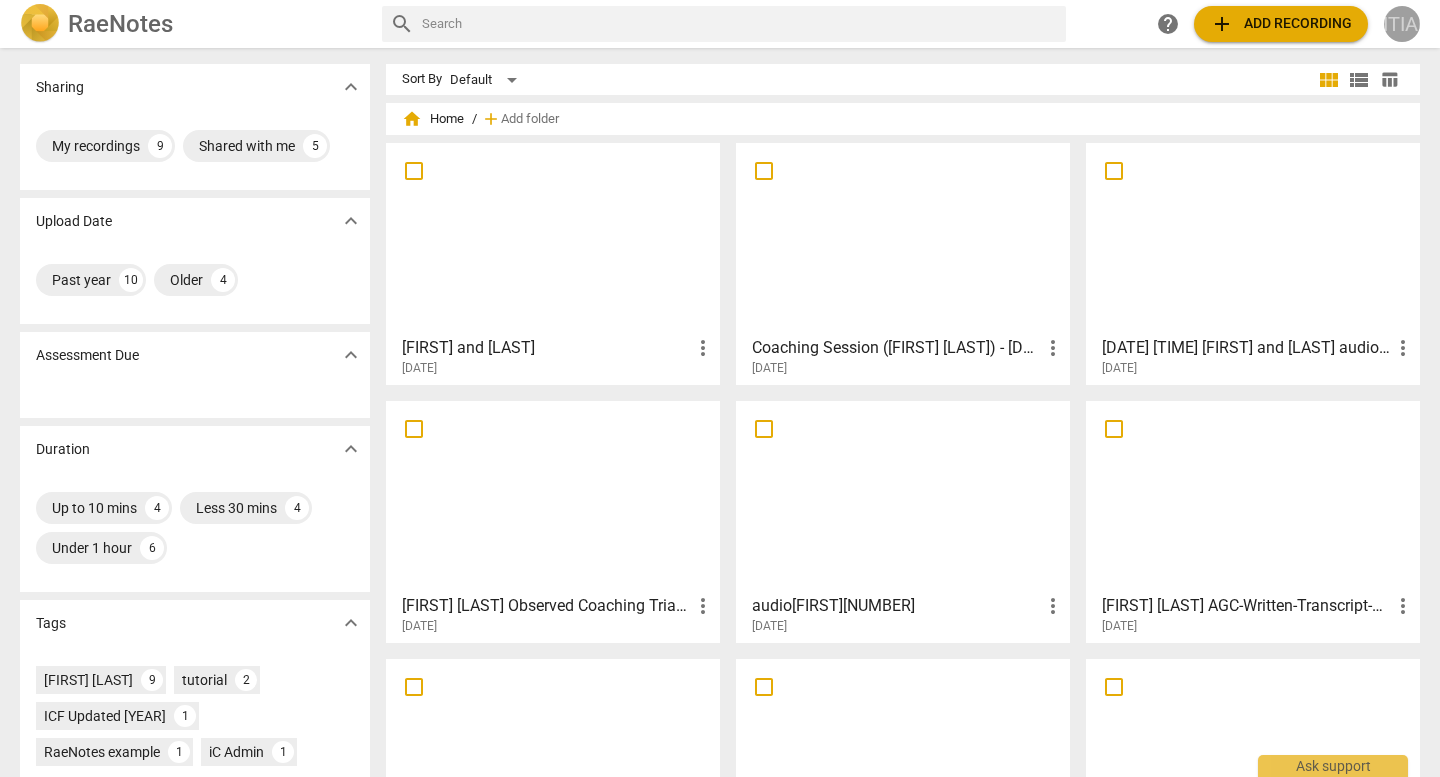 click on "[COUNTRY_CODE]" at bounding box center [1402, 24] 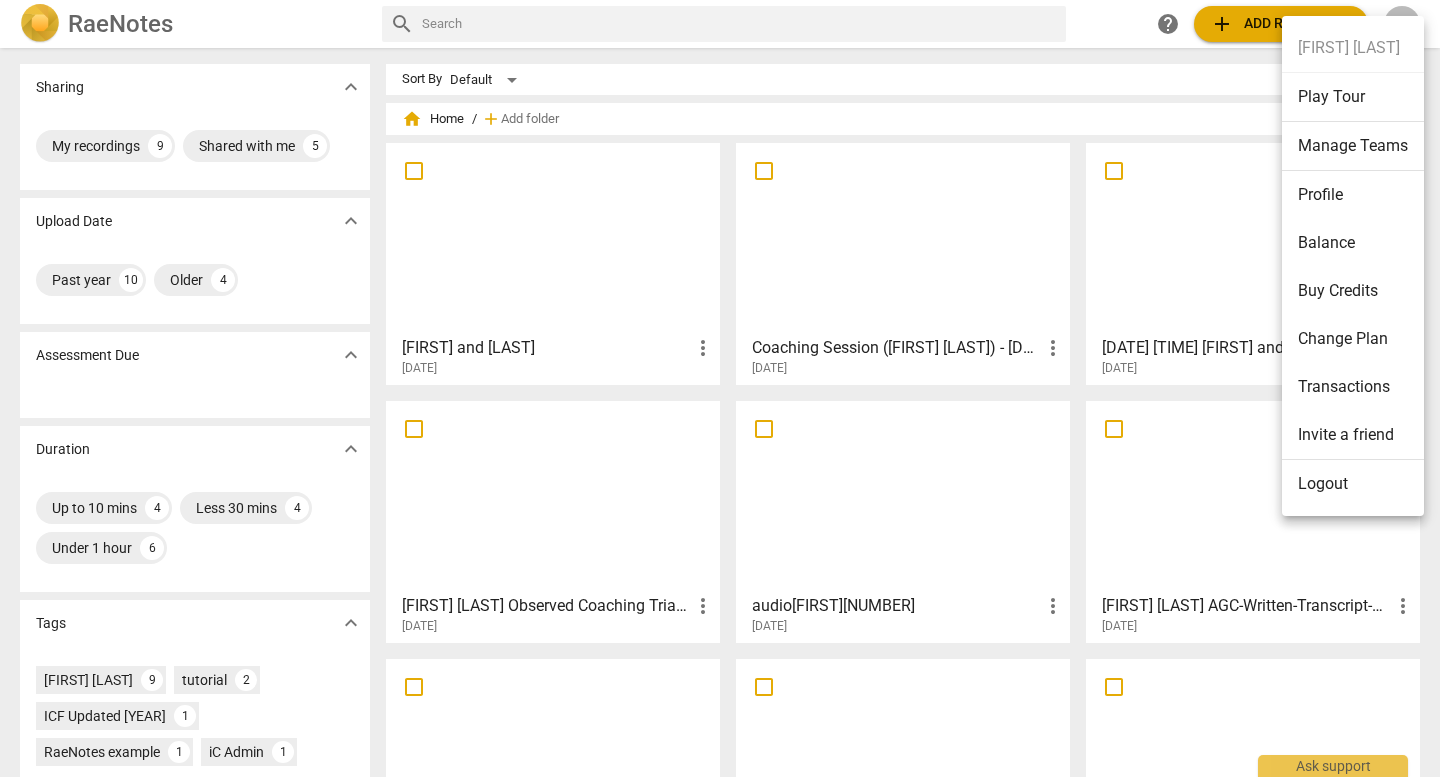 drag, startPoint x: 1331, startPoint y: 477, endPoint x: 1342, endPoint y: 433, distance: 45.35416 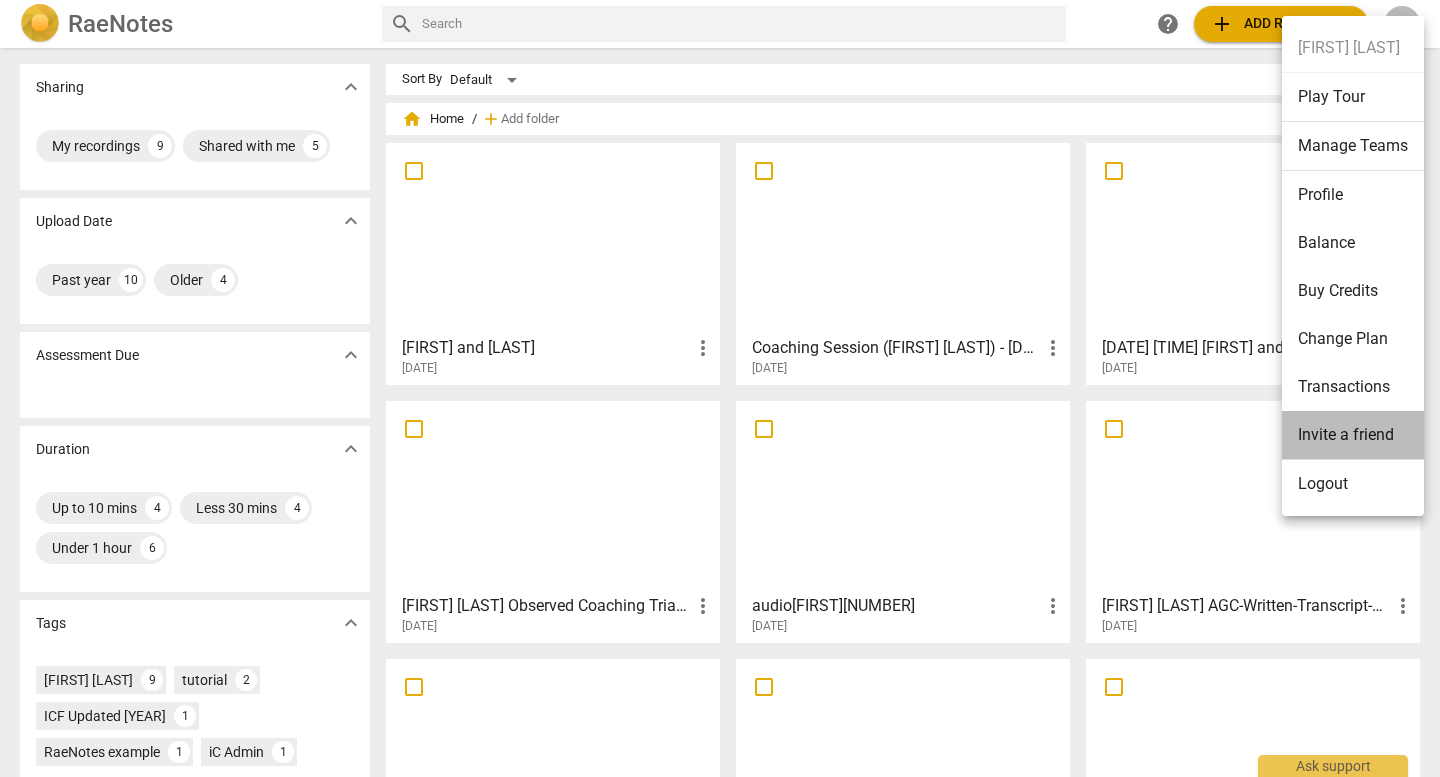 click on "Invite a friend" at bounding box center (1353, 435) 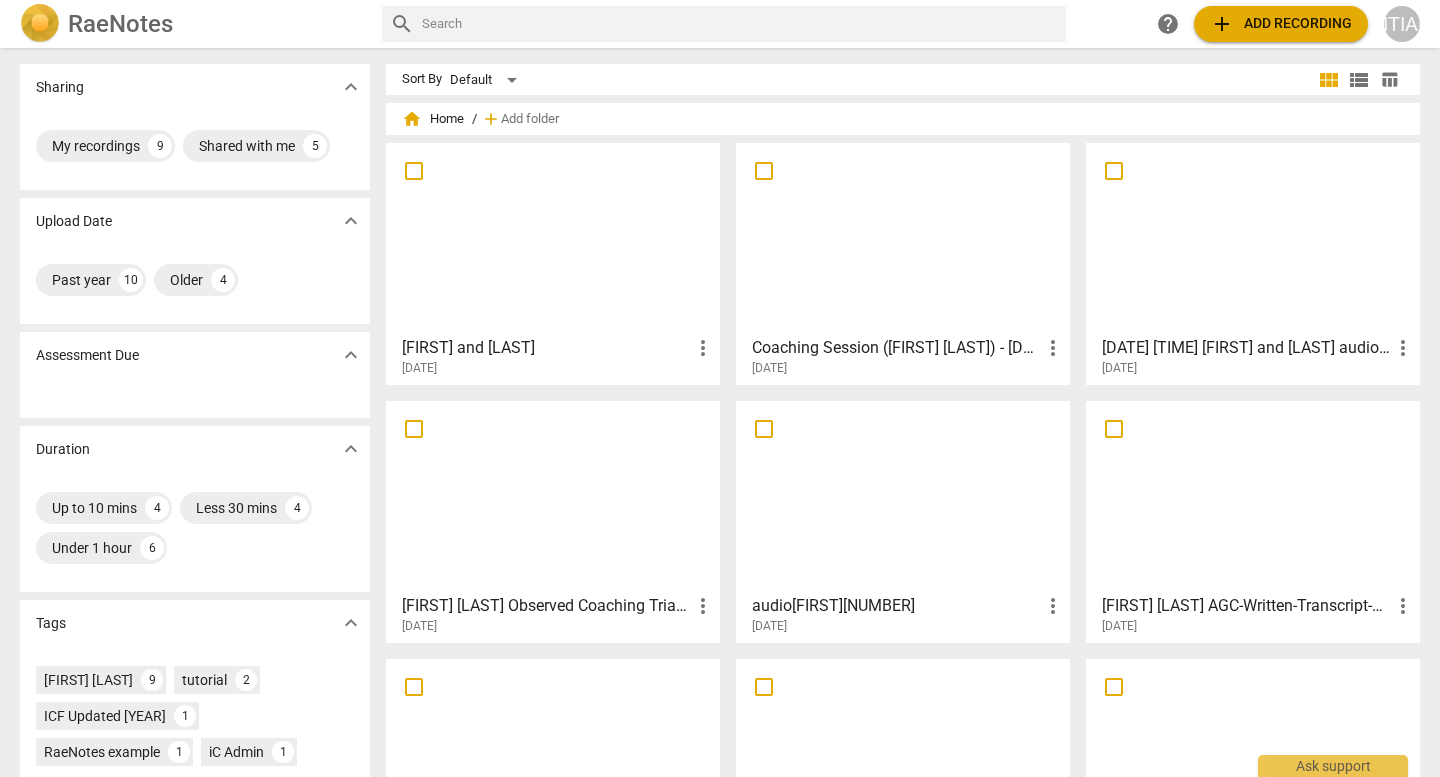 click on "[COUNTRY_CODE]" at bounding box center (1402, 24) 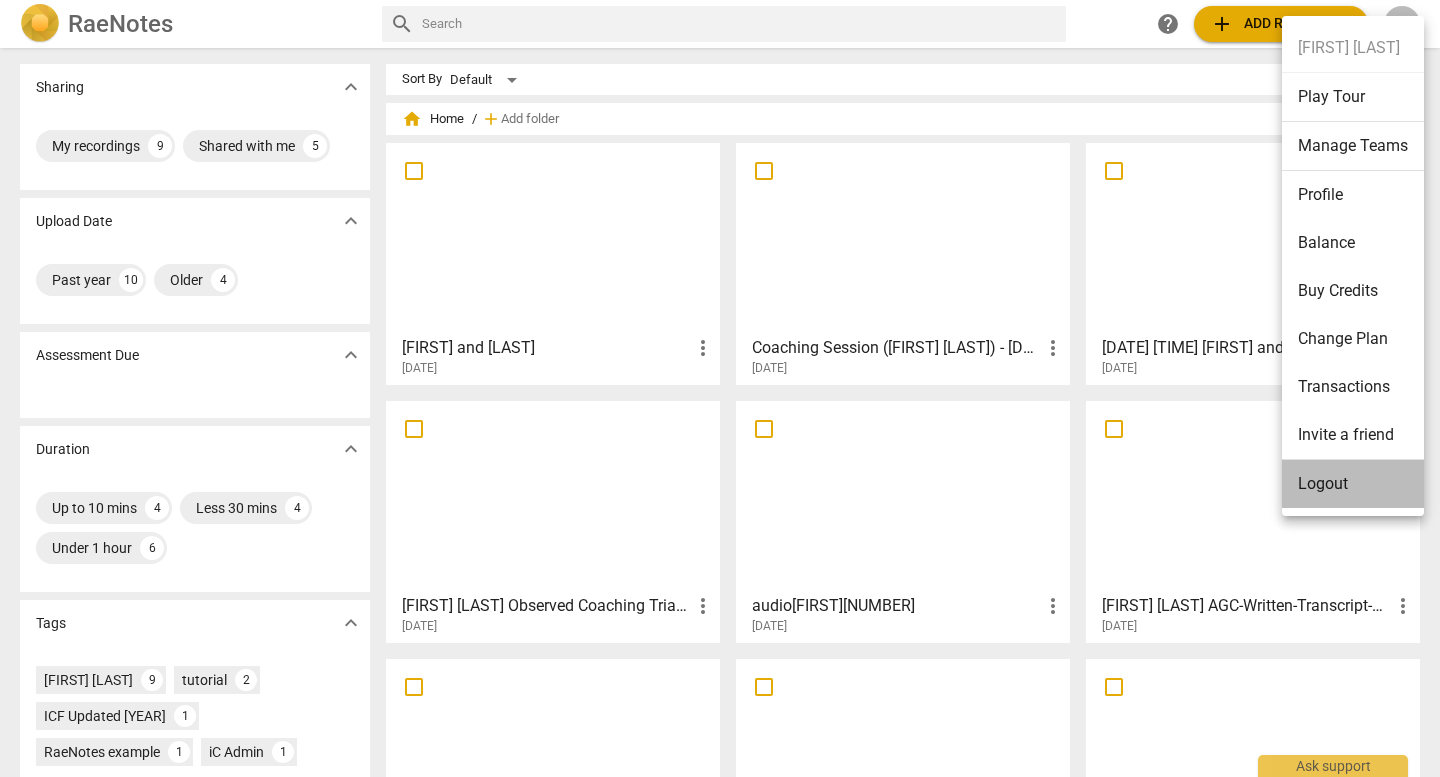 click on "Logout" at bounding box center (1353, 484) 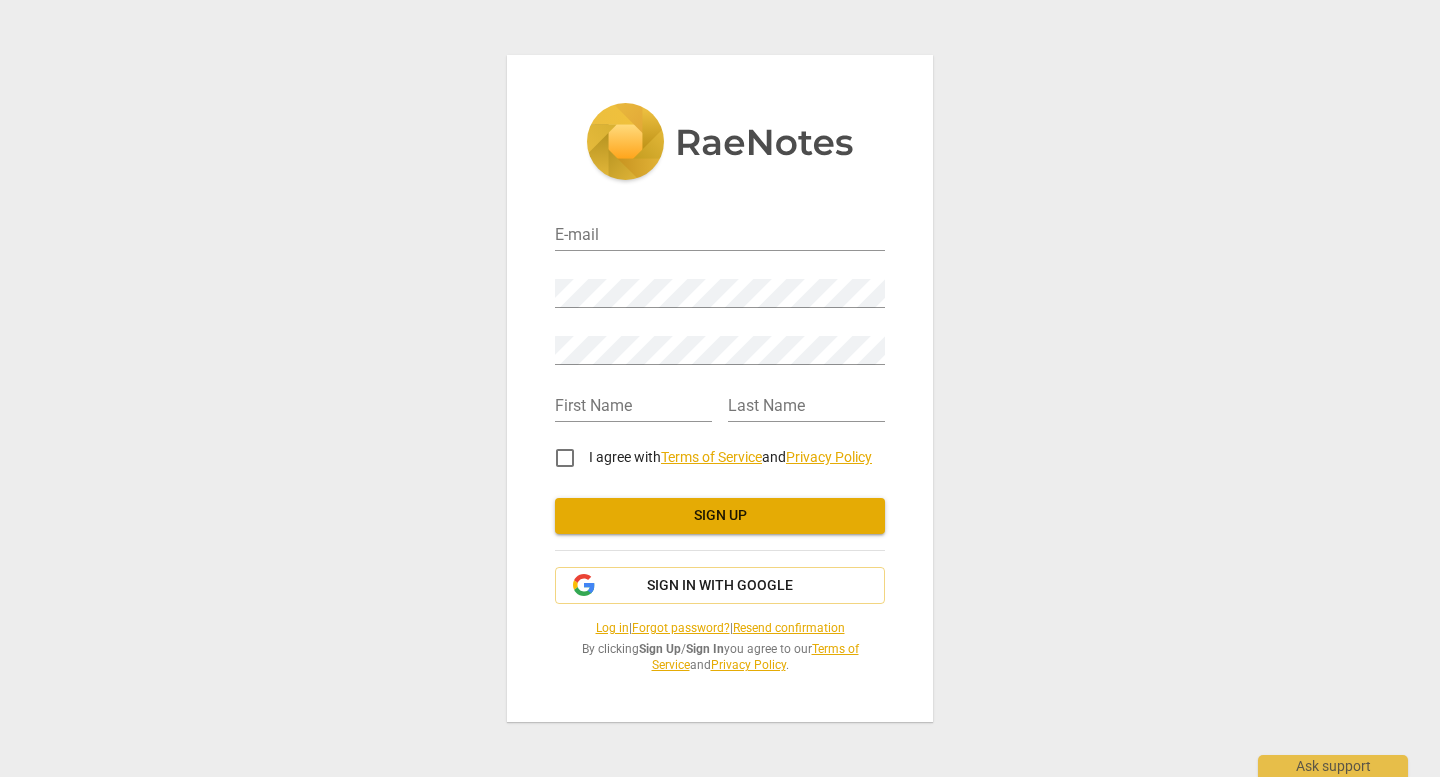 scroll, scrollTop: 0, scrollLeft: 0, axis: both 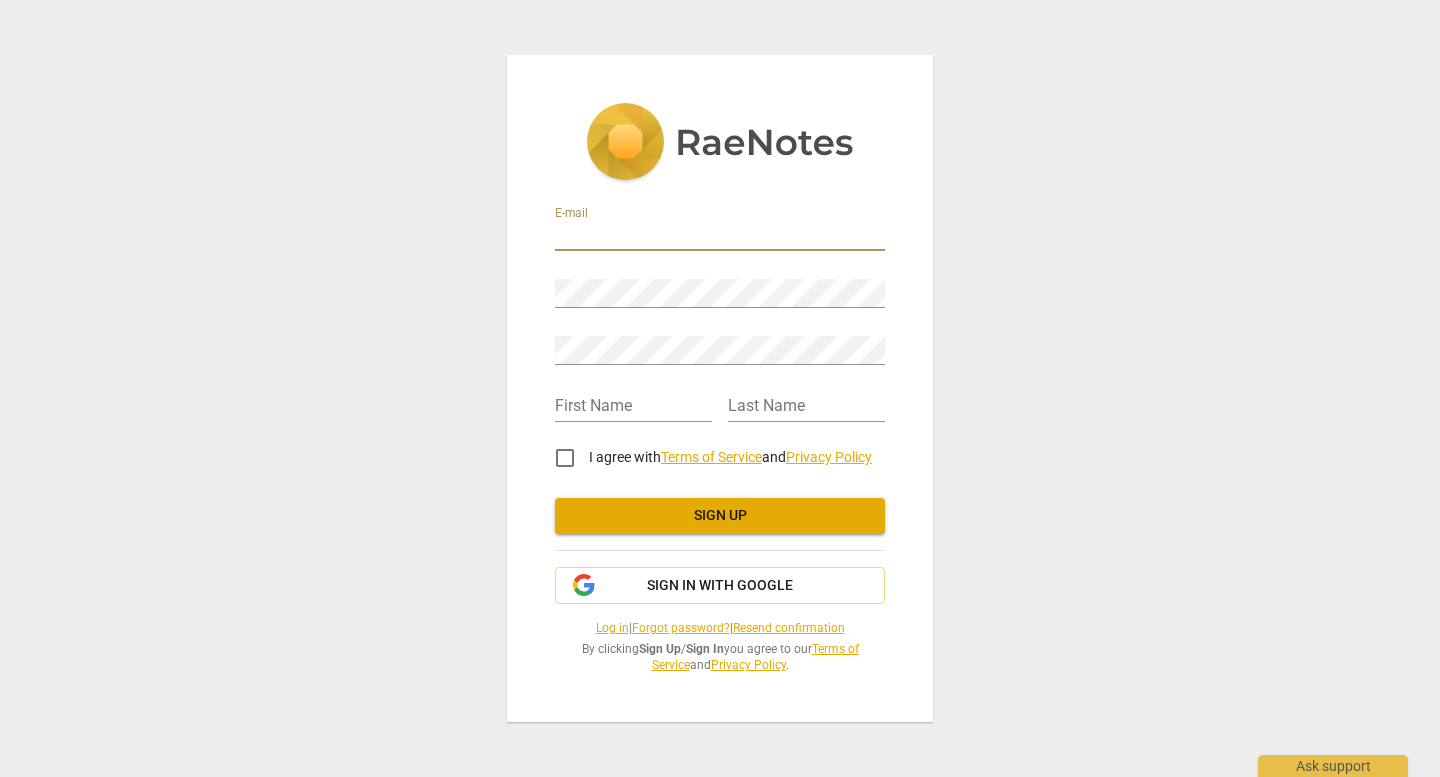 click at bounding box center [720, 236] 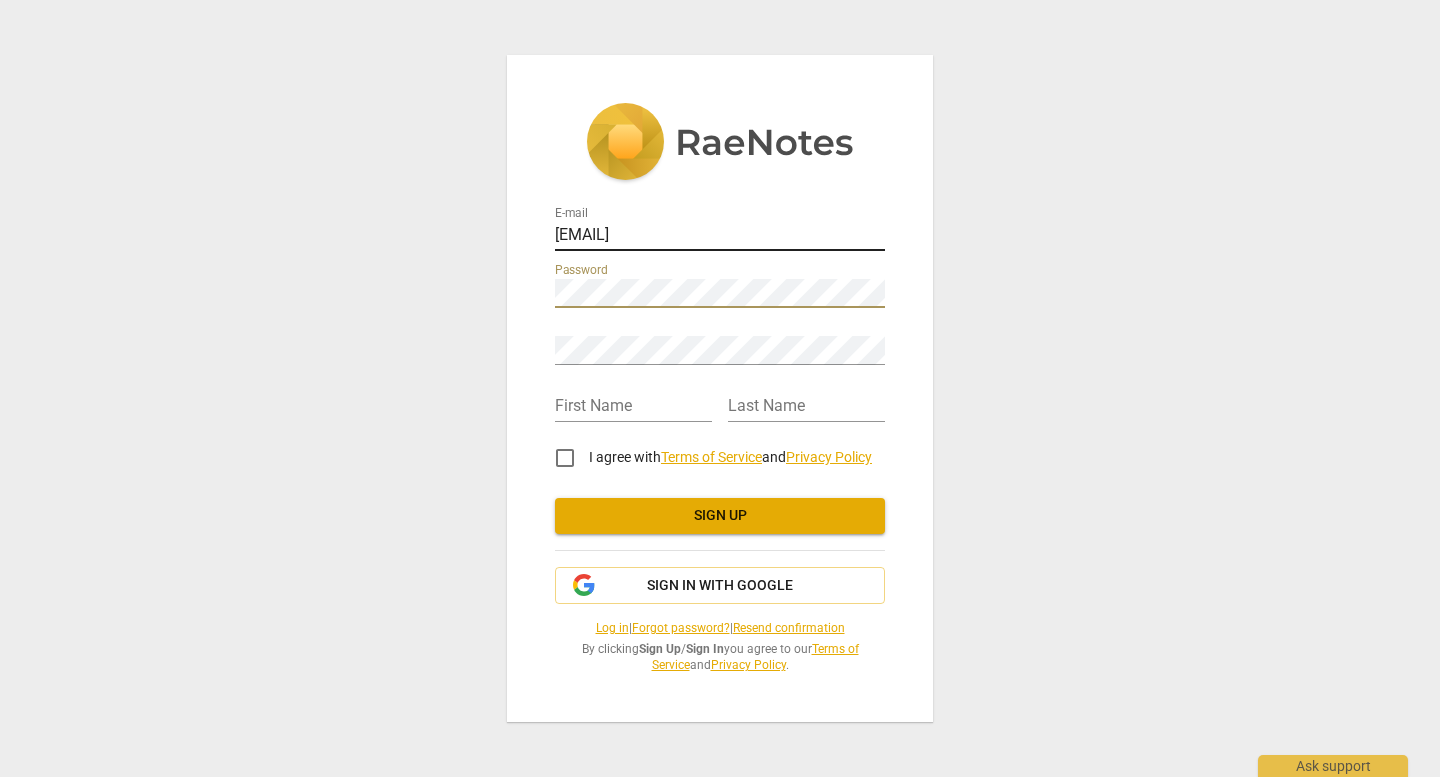click on "kathy@welbornmcleangroup.com" at bounding box center (720, 236) 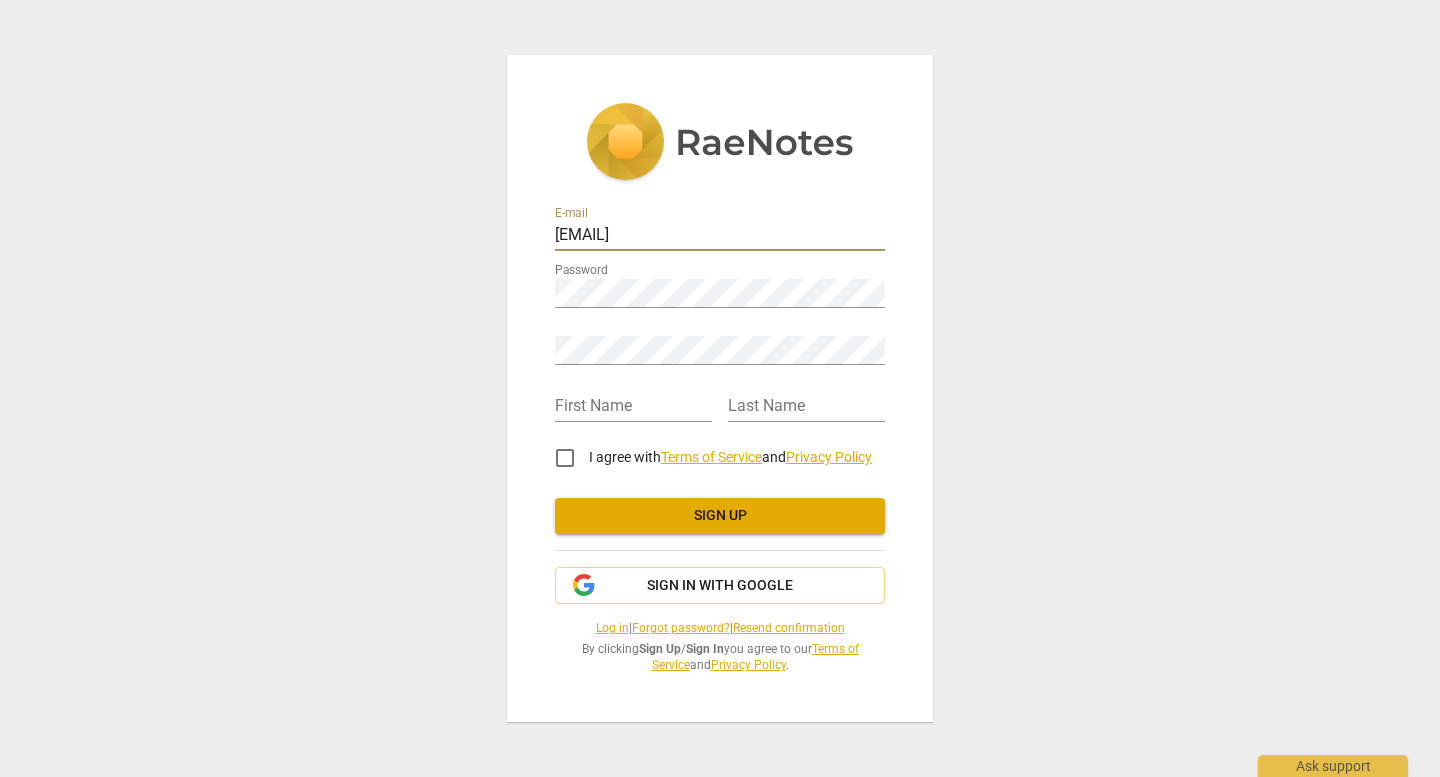 drag, startPoint x: 795, startPoint y: 236, endPoint x: 539, endPoint y: 236, distance: 256 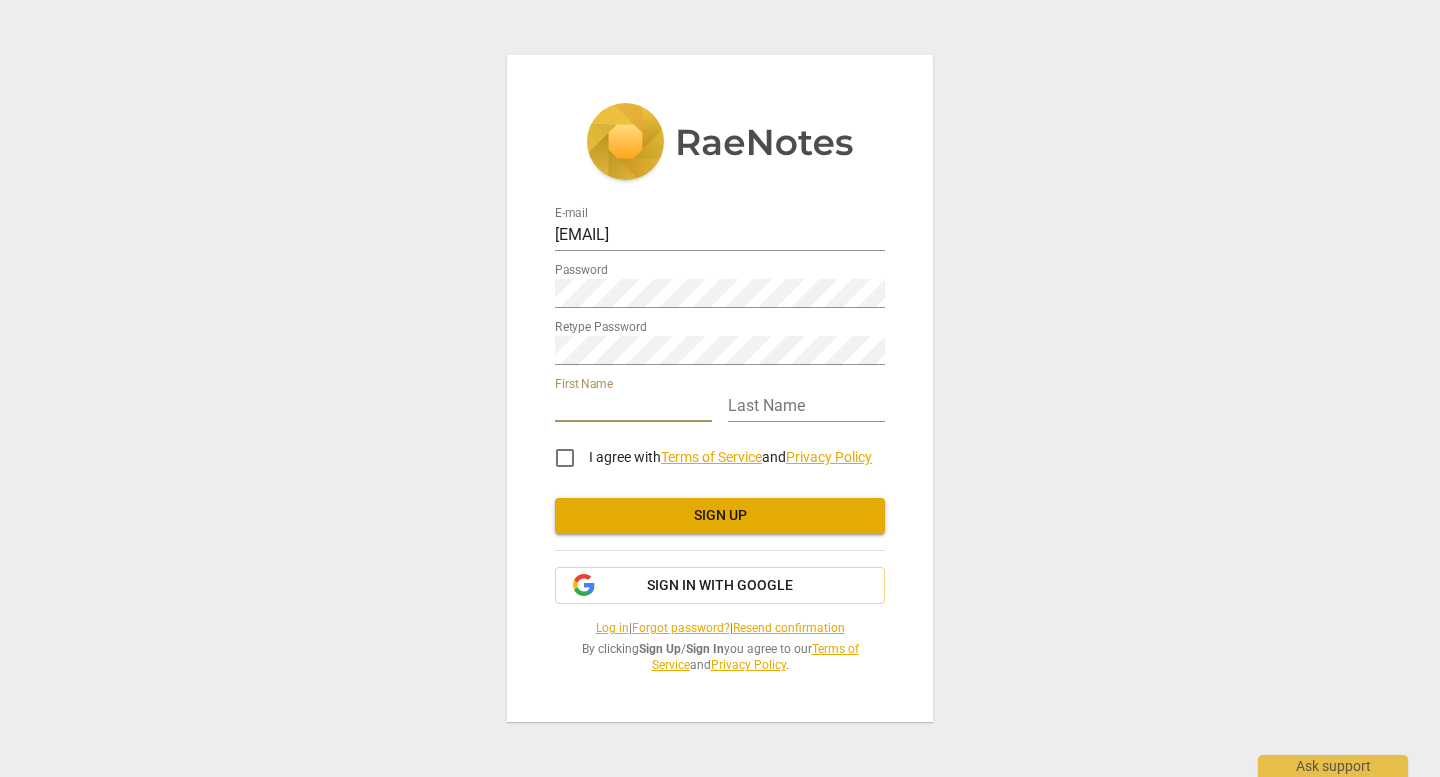 click at bounding box center (633, 407) 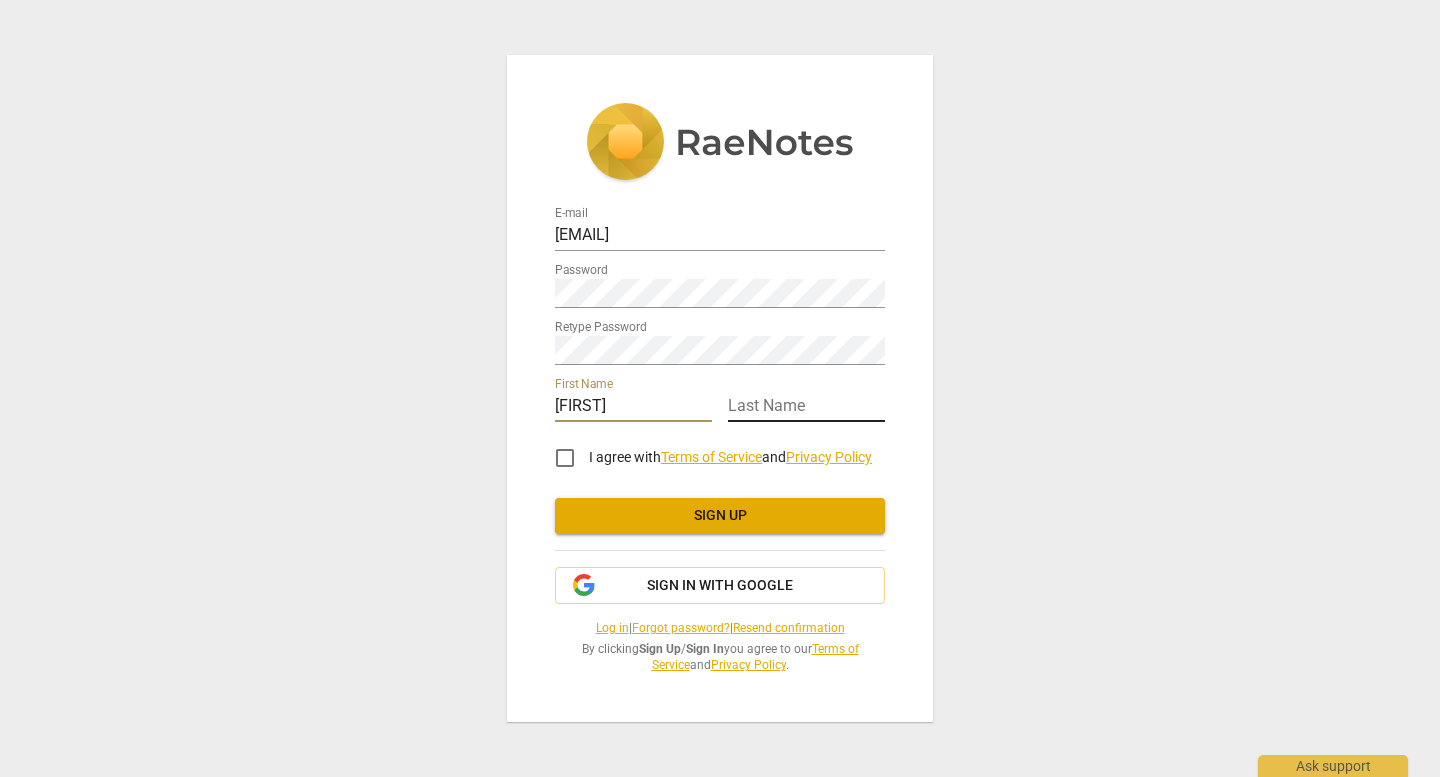 click at bounding box center (806, 407) 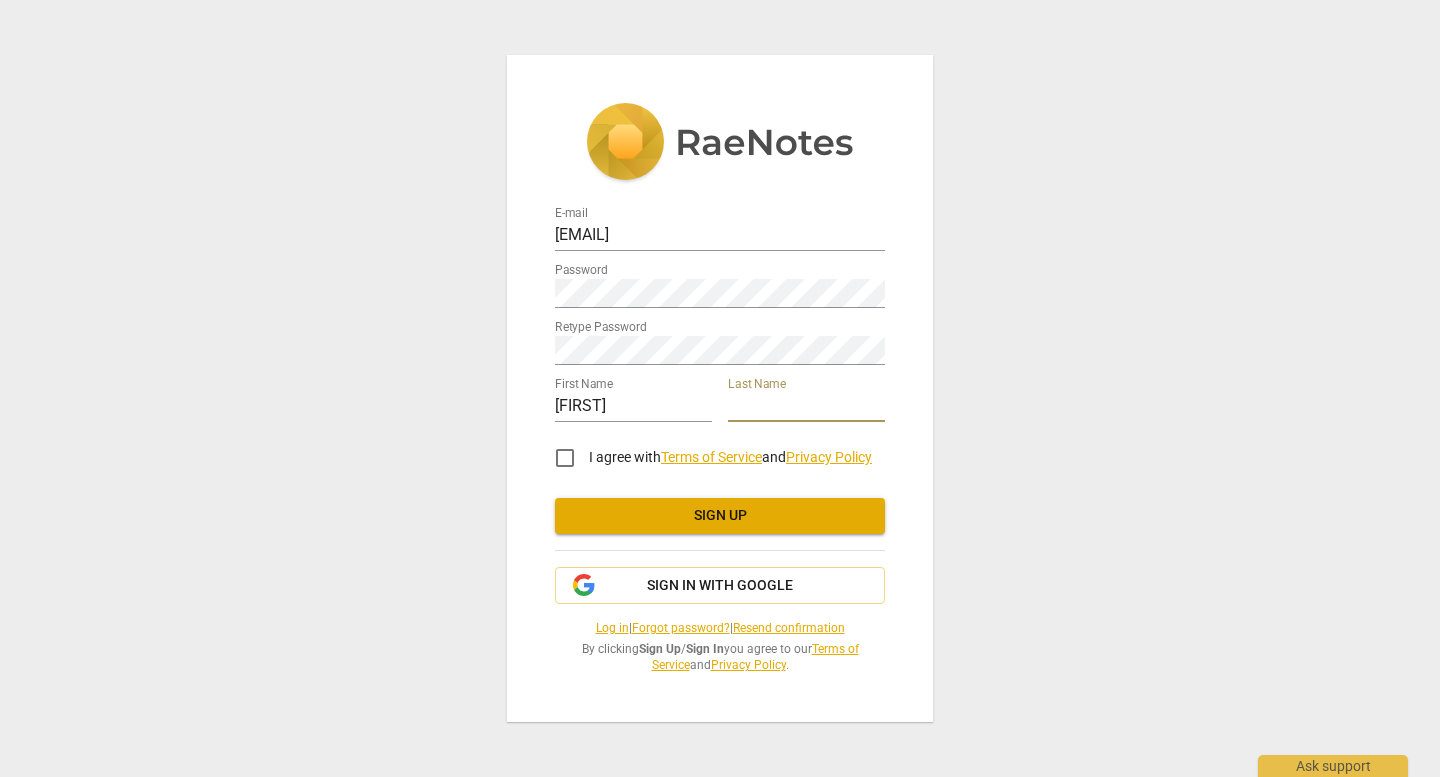 type on "McLean" 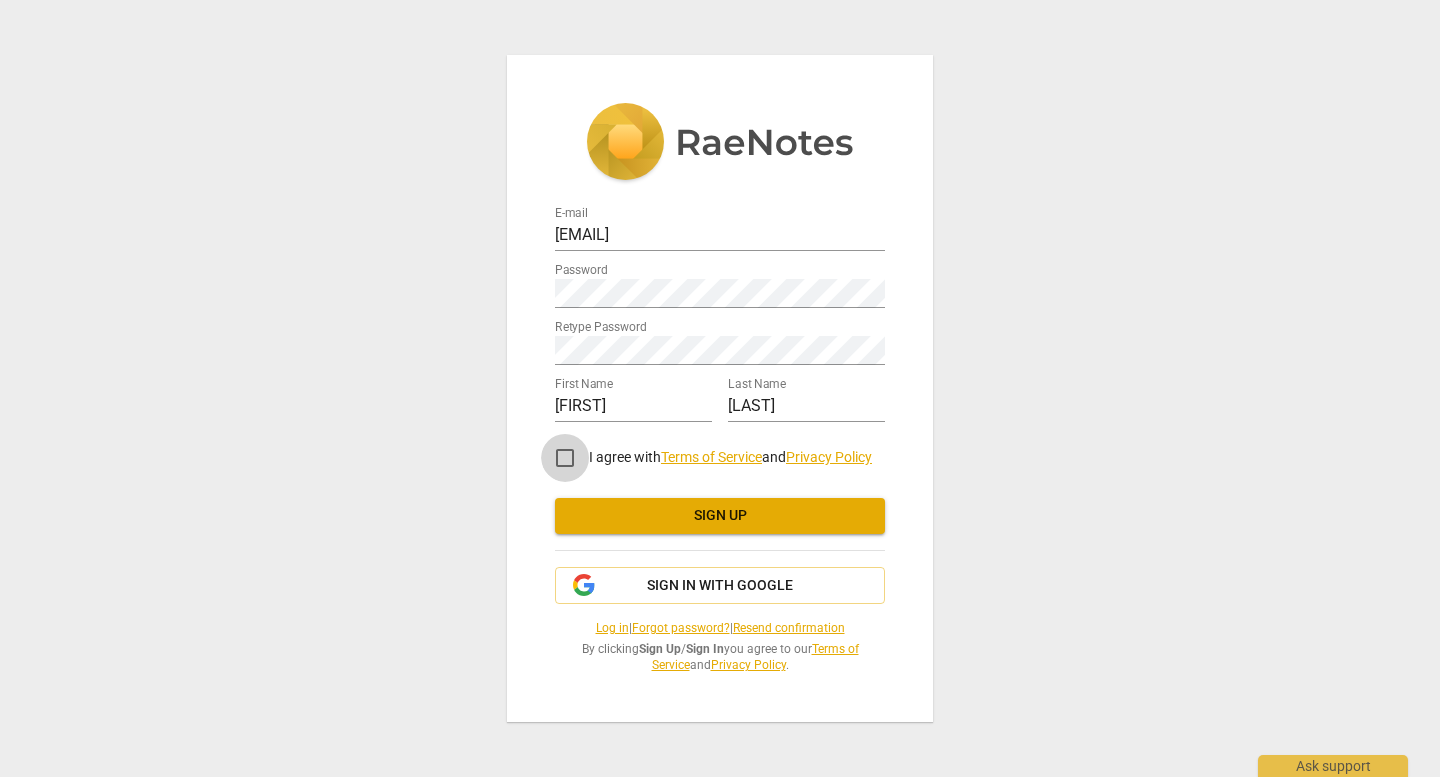 click on "I agree with  Terms of Service  and  Privacy Policy" at bounding box center [565, 458] 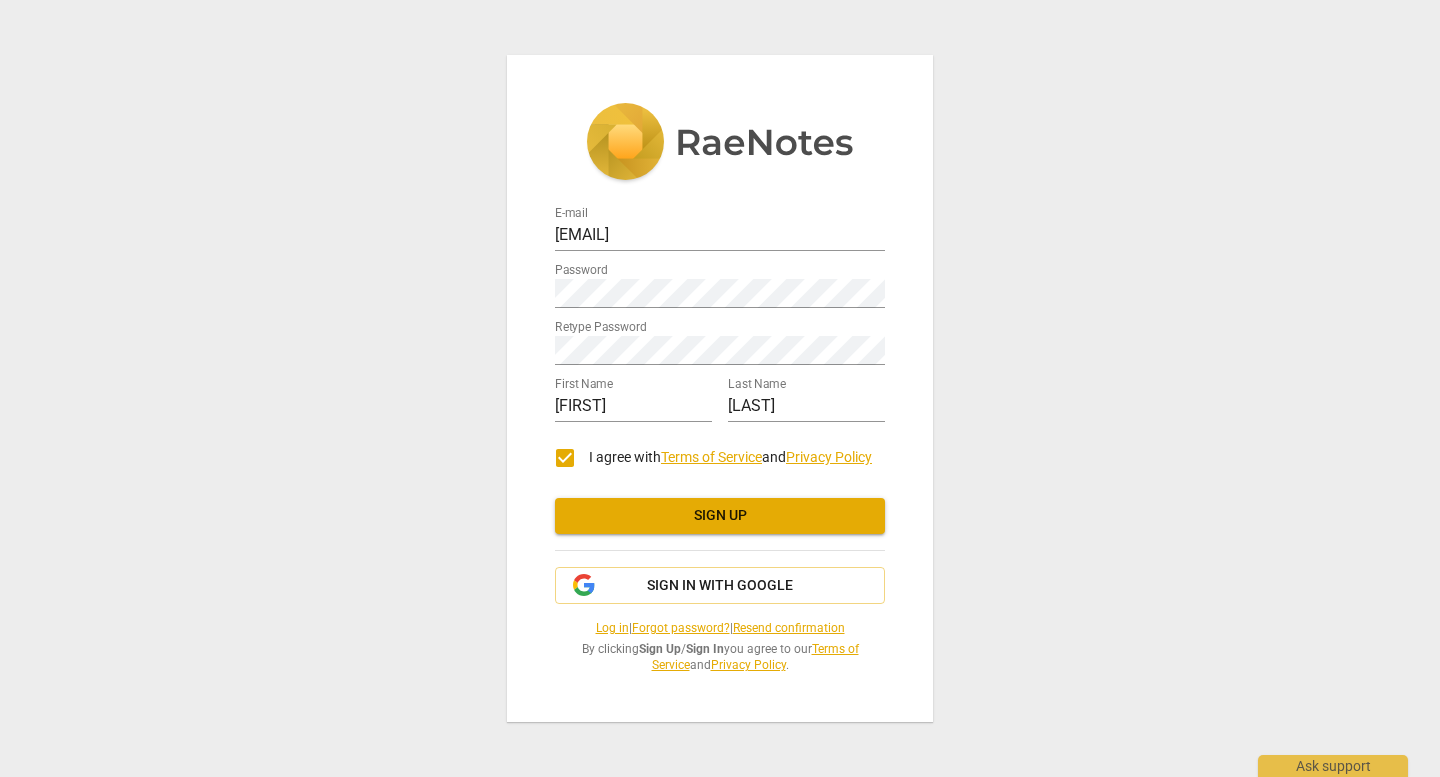 click on "Password" at bounding box center [720, 283] 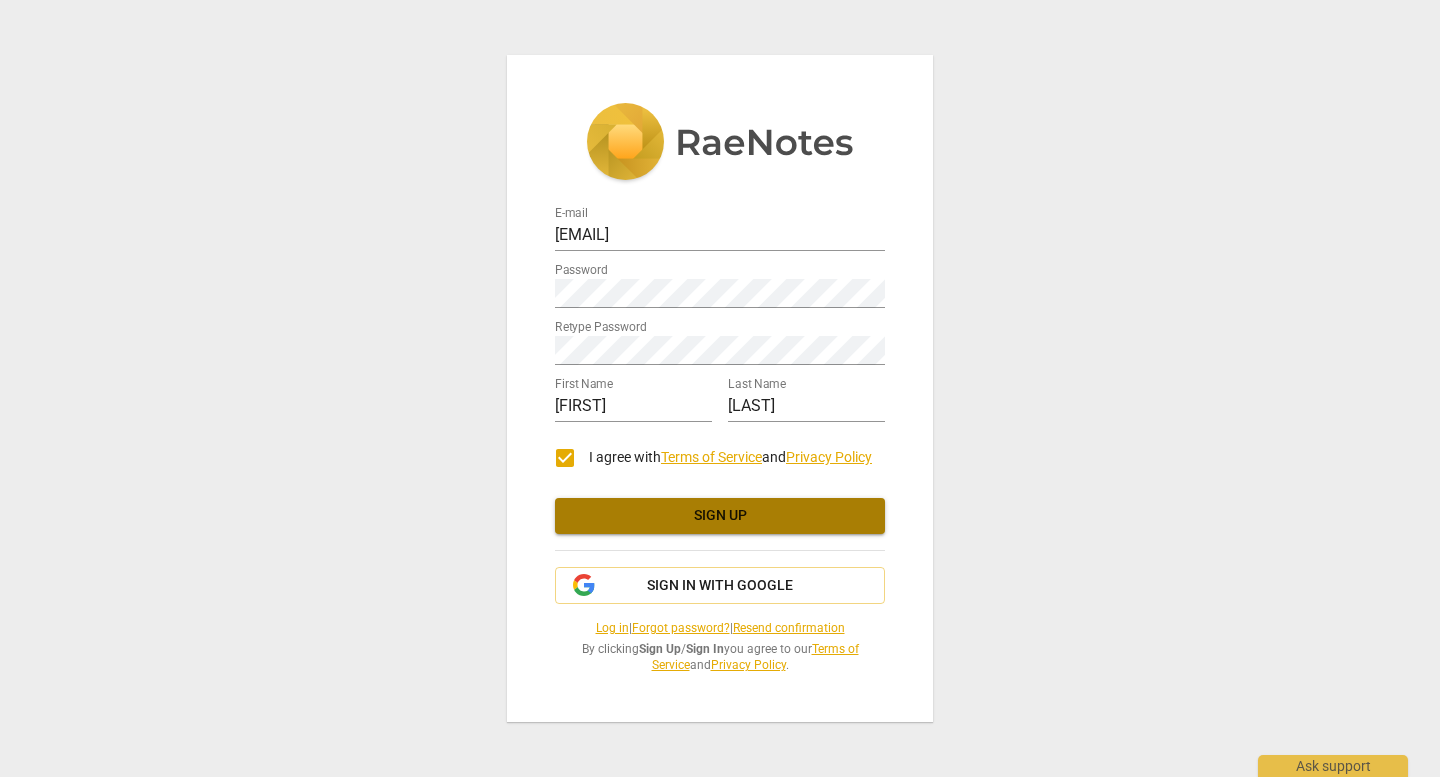 click on "Sign up" at bounding box center [720, 516] 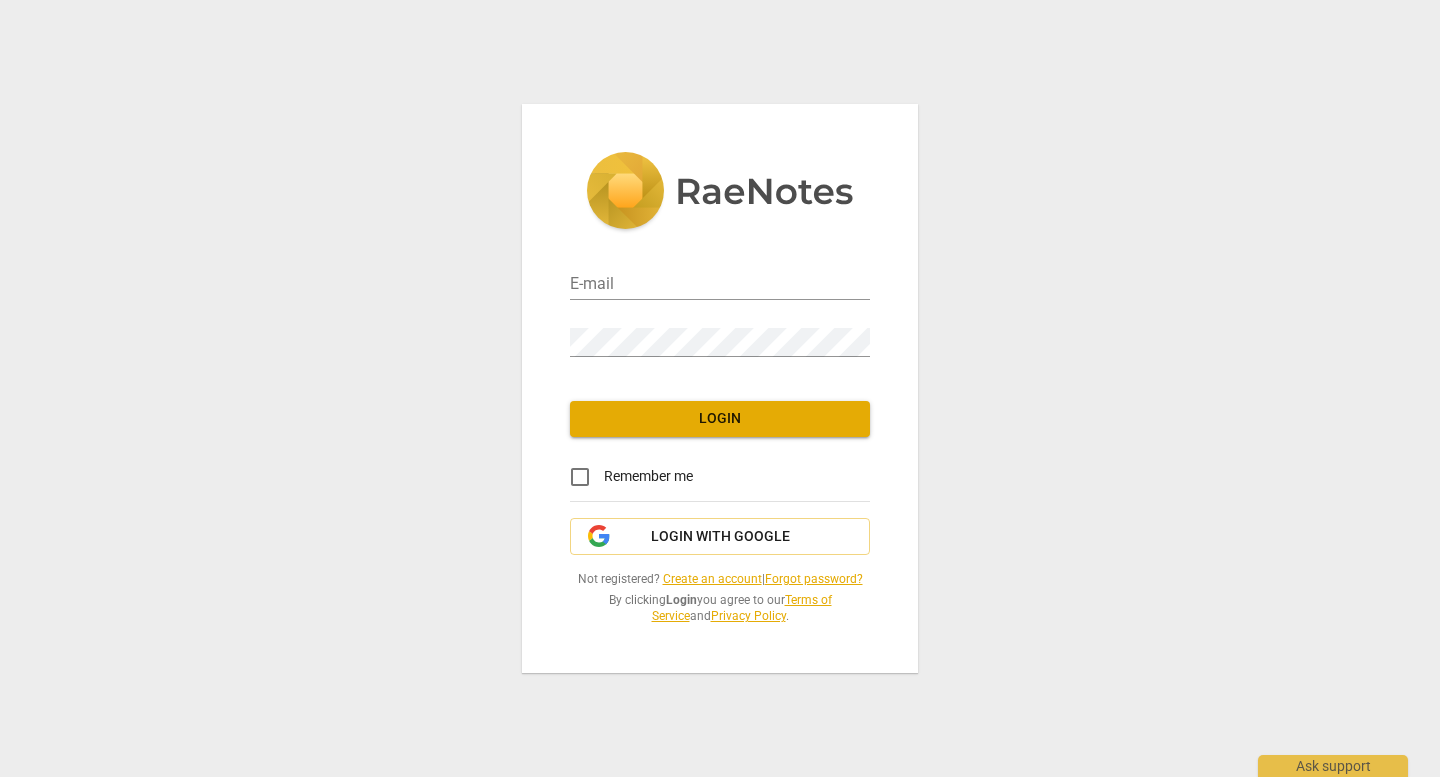 scroll, scrollTop: 0, scrollLeft: 0, axis: both 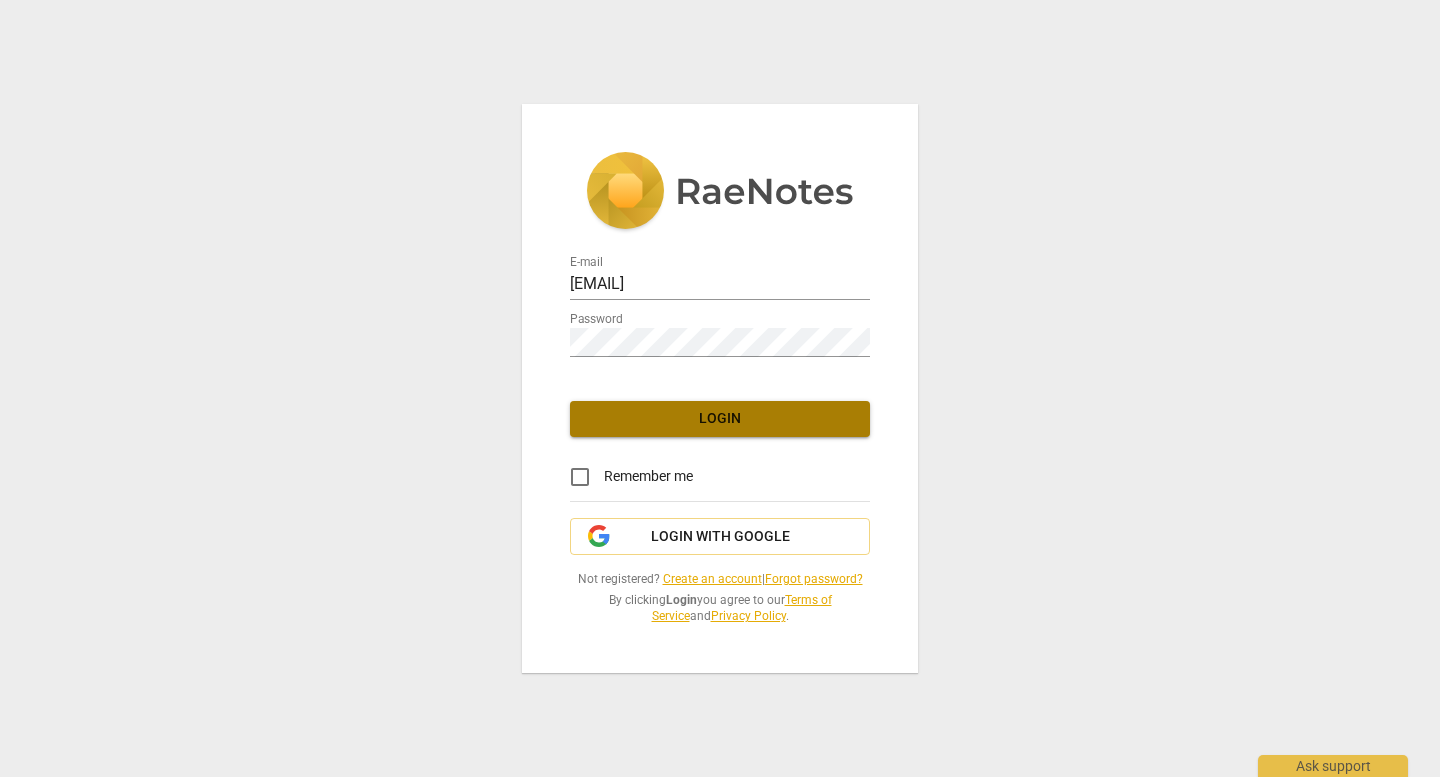 click on "Login" at bounding box center (720, 419) 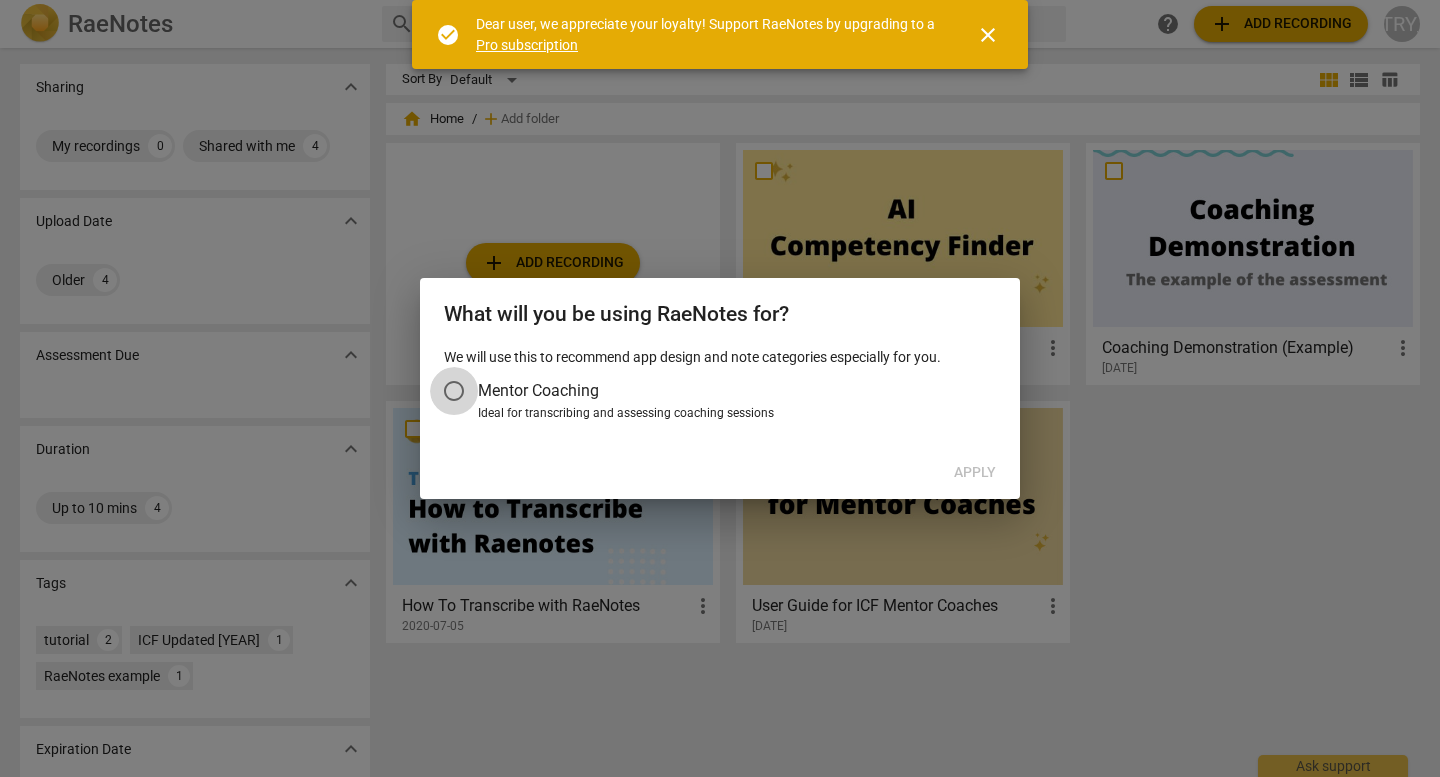 click on "Mentor Coaching" at bounding box center (454, 391) 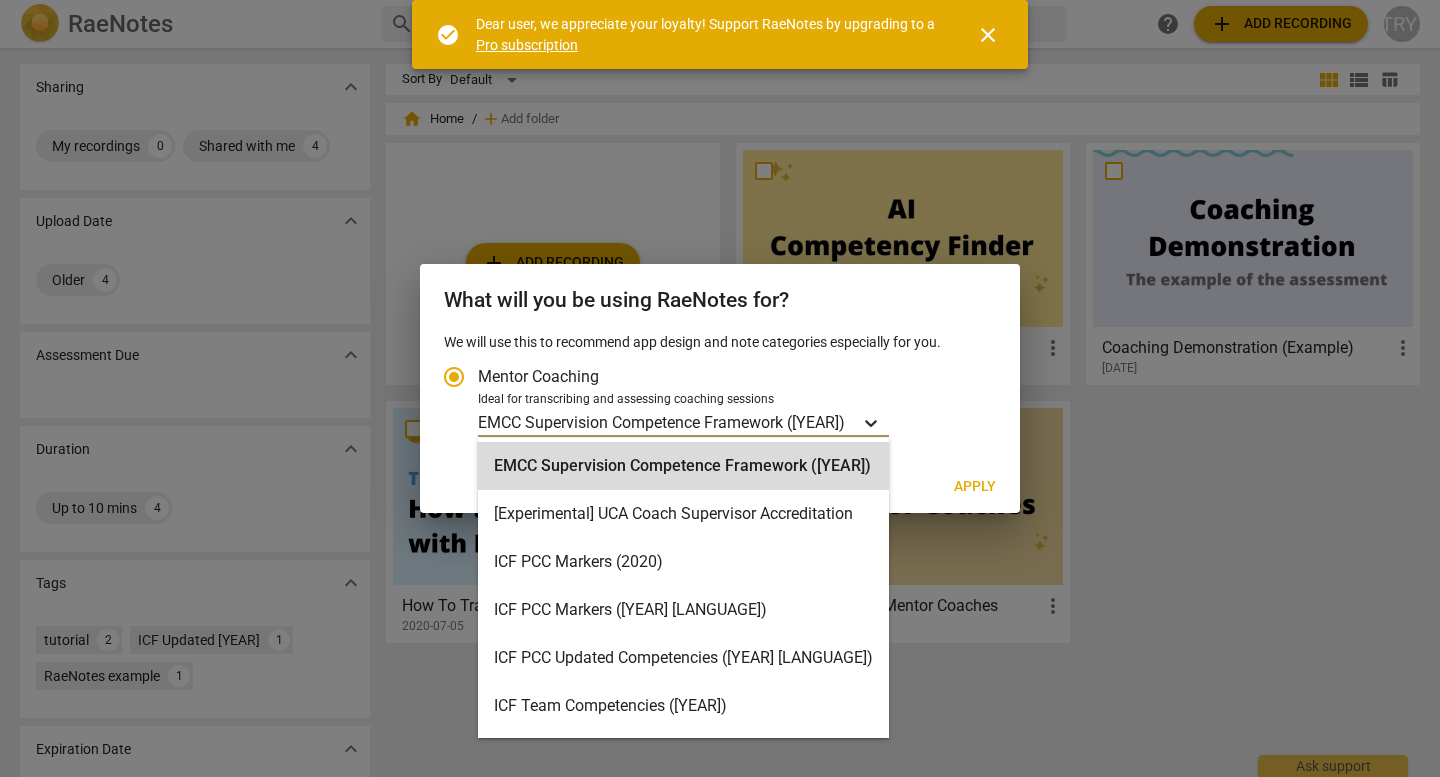 click 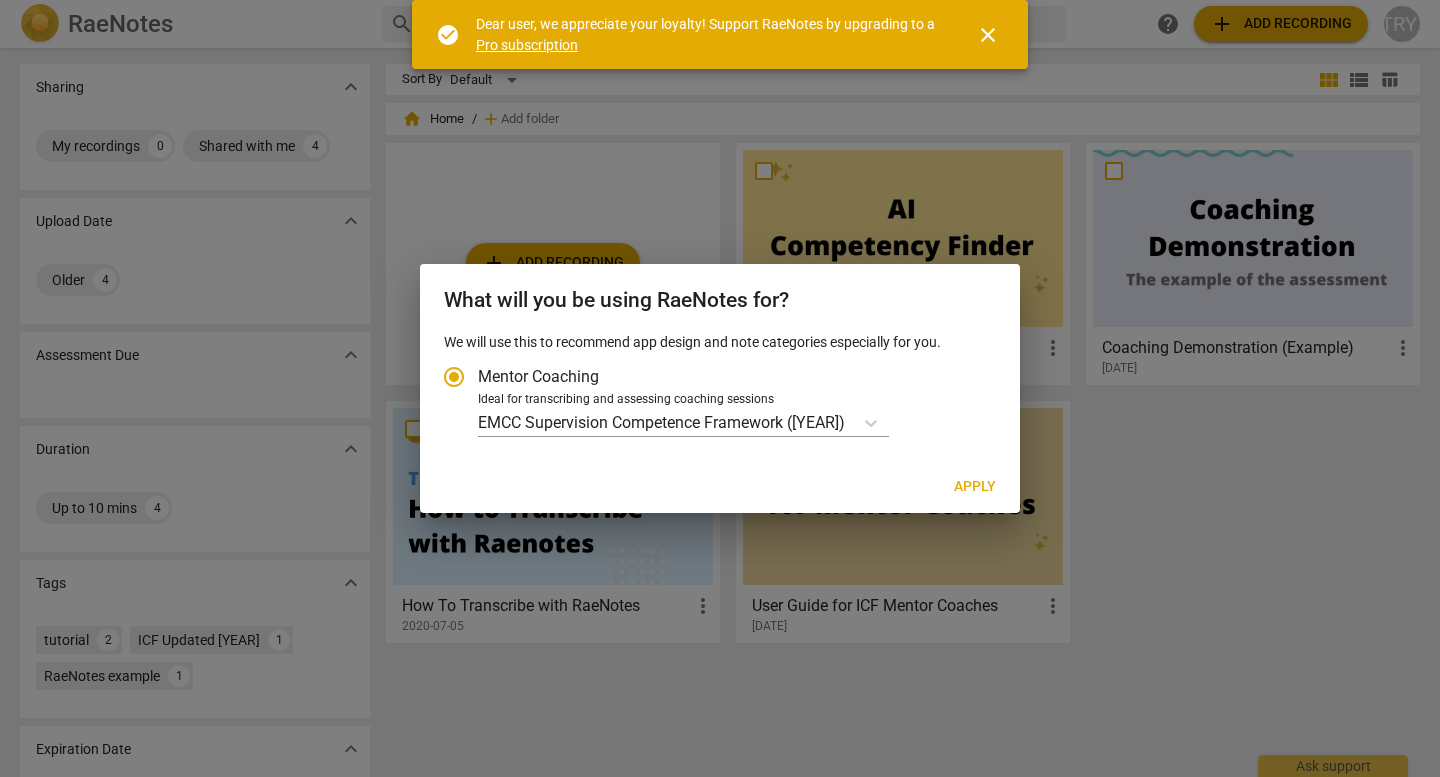 click on "What will you be using RaeNotes for?" at bounding box center (720, 298) 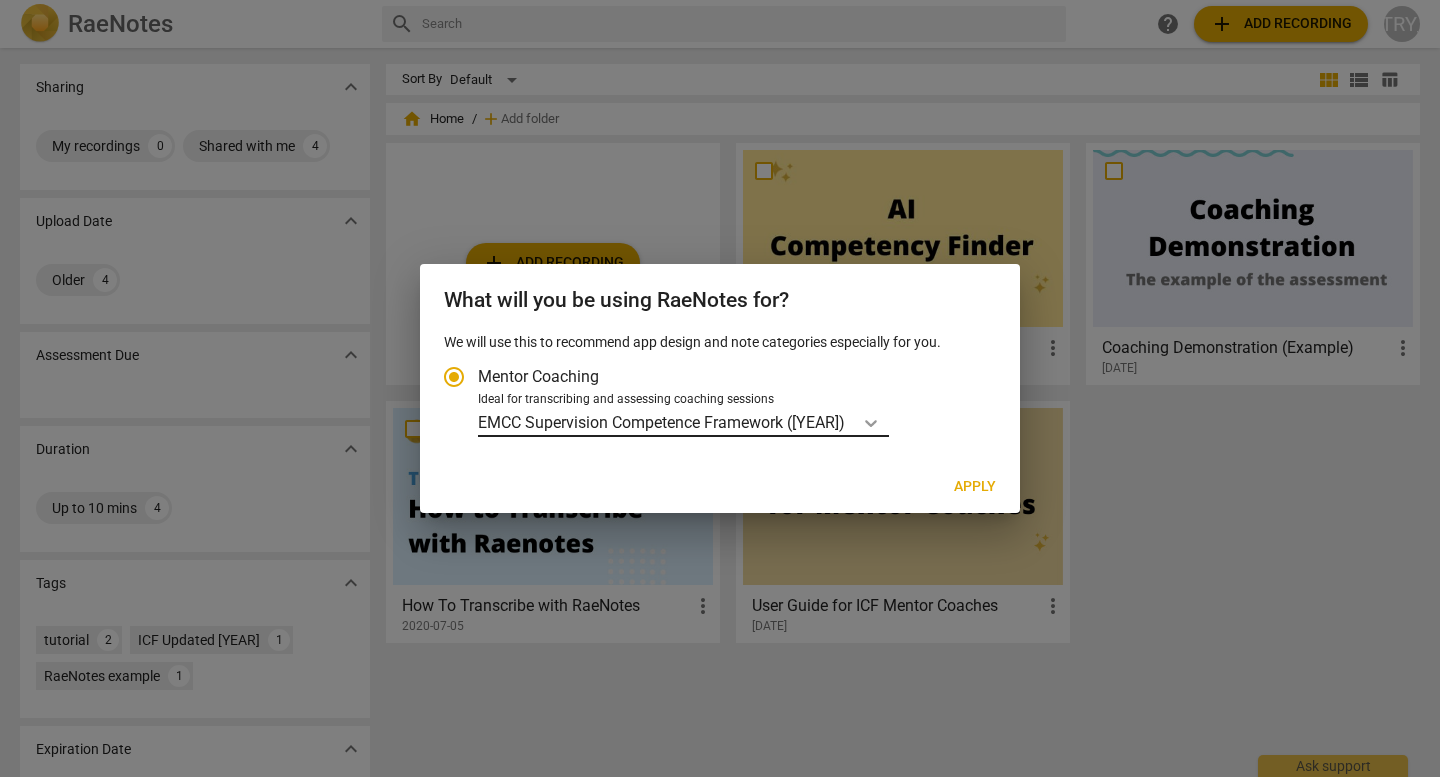 click 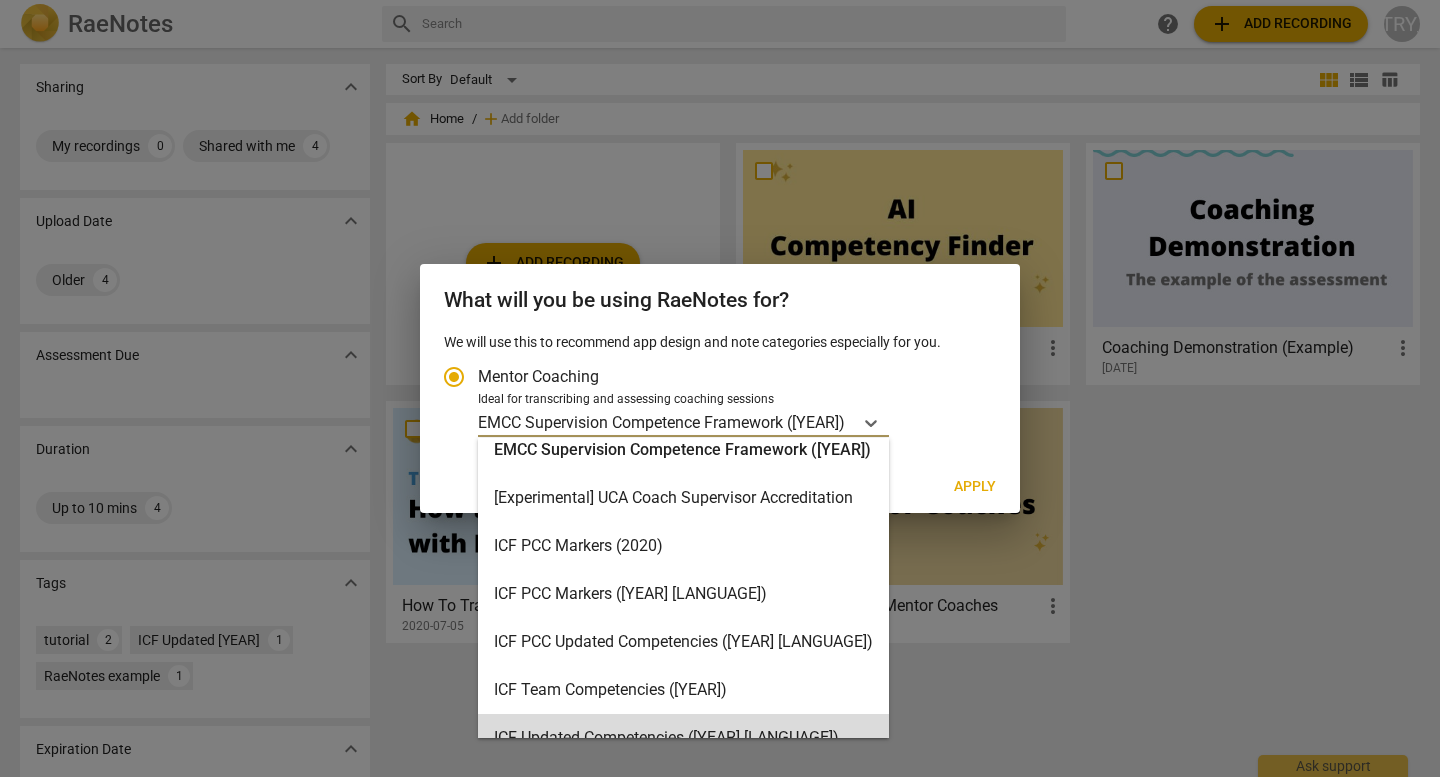 scroll, scrollTop: 0, scrollLeft: 0, axis: both 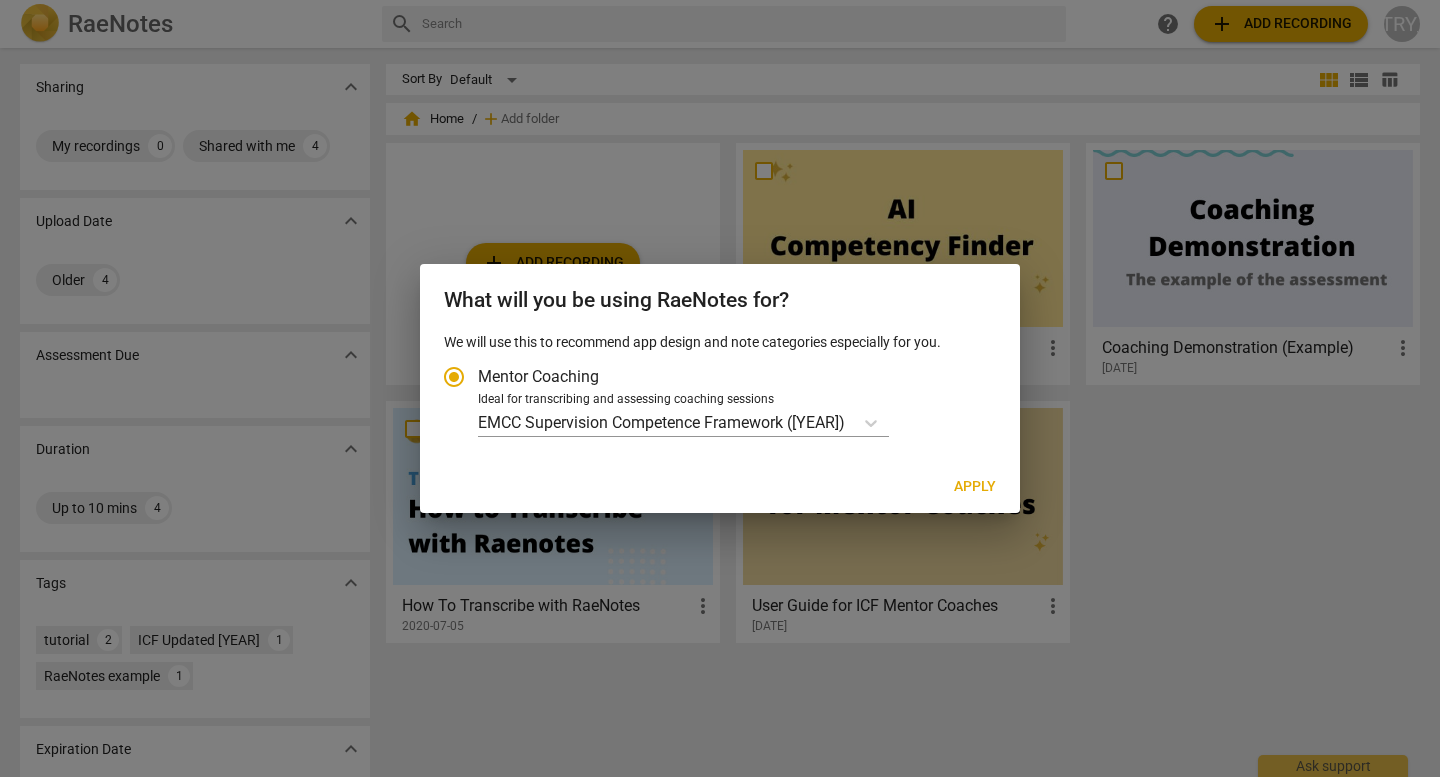 click at bounding box center [720, 388] 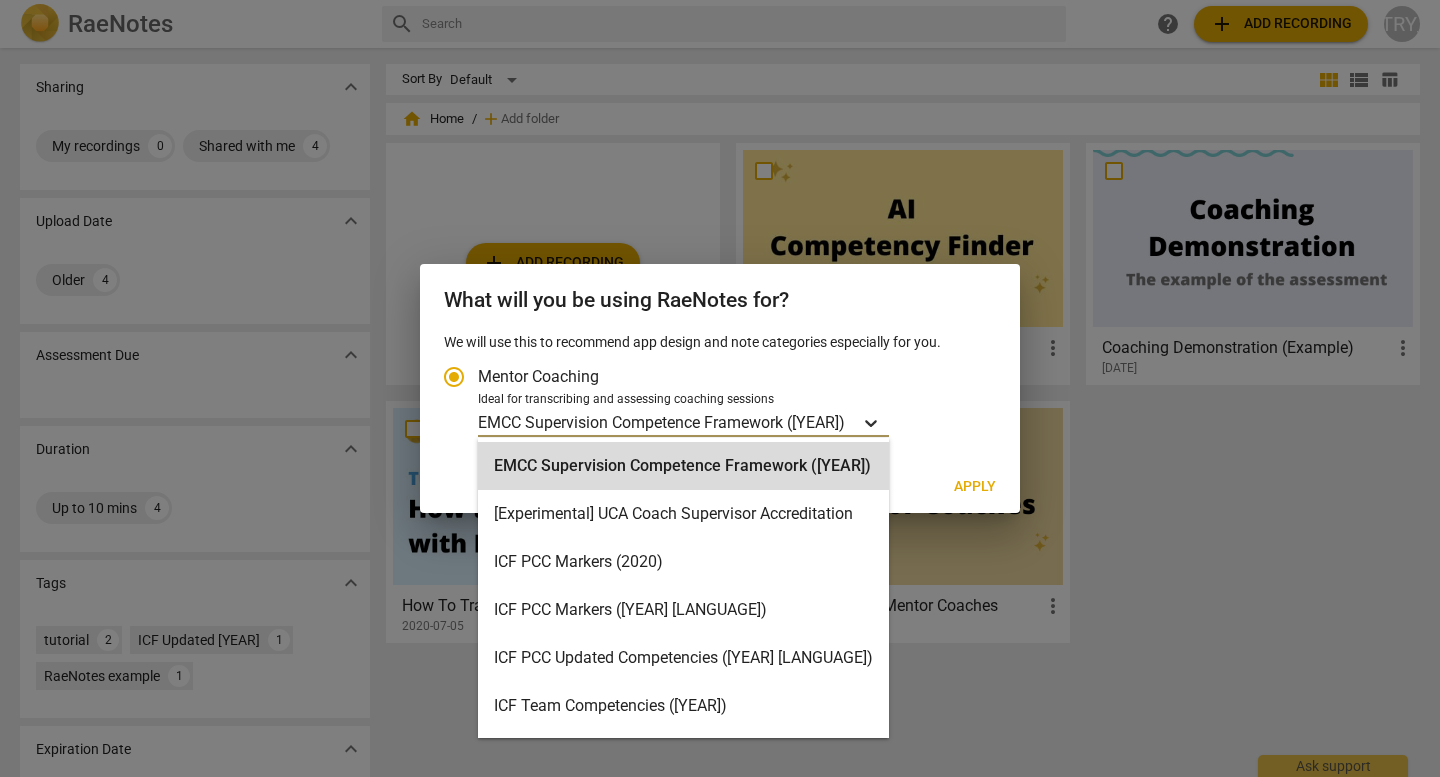click 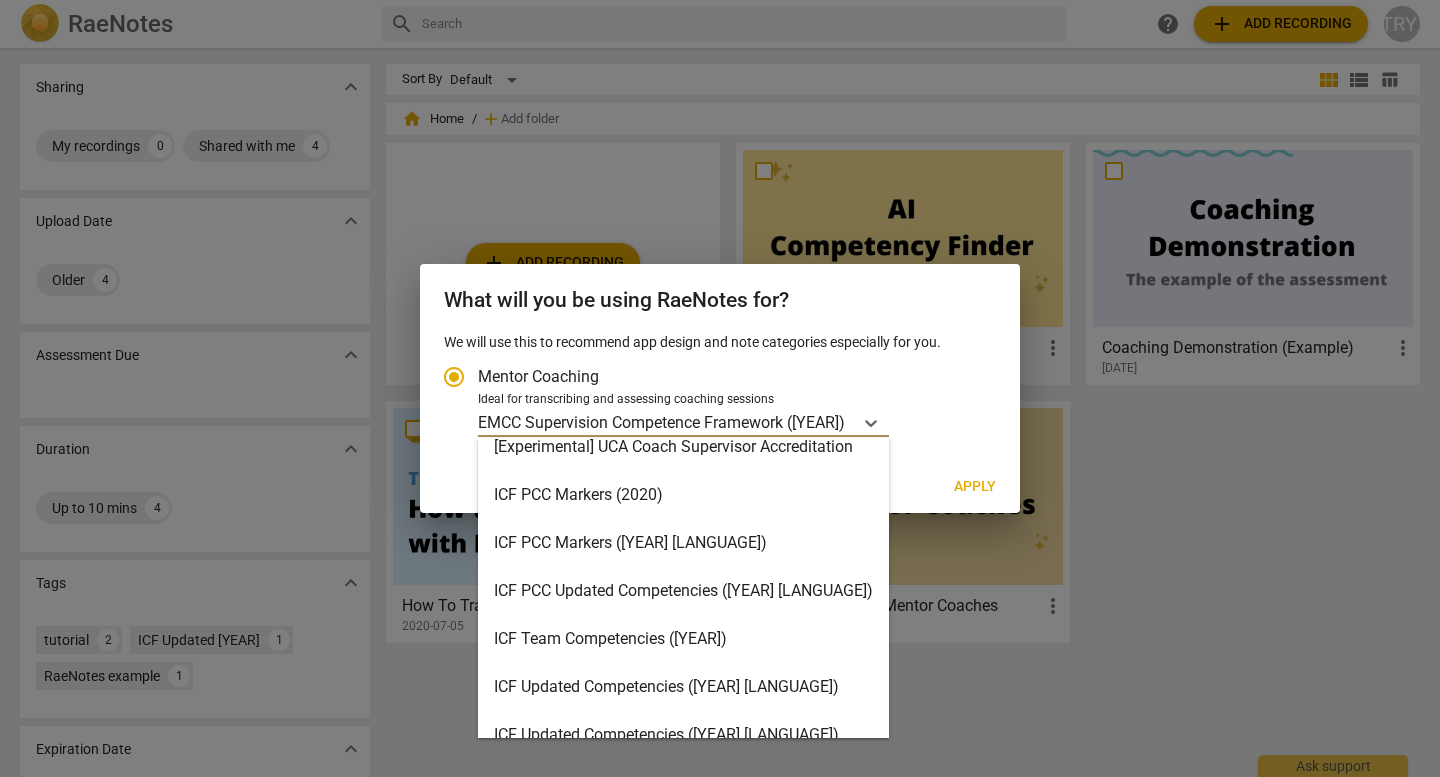 scroll, scrollTop: 61, scrollLeft: 0, axis: vertical 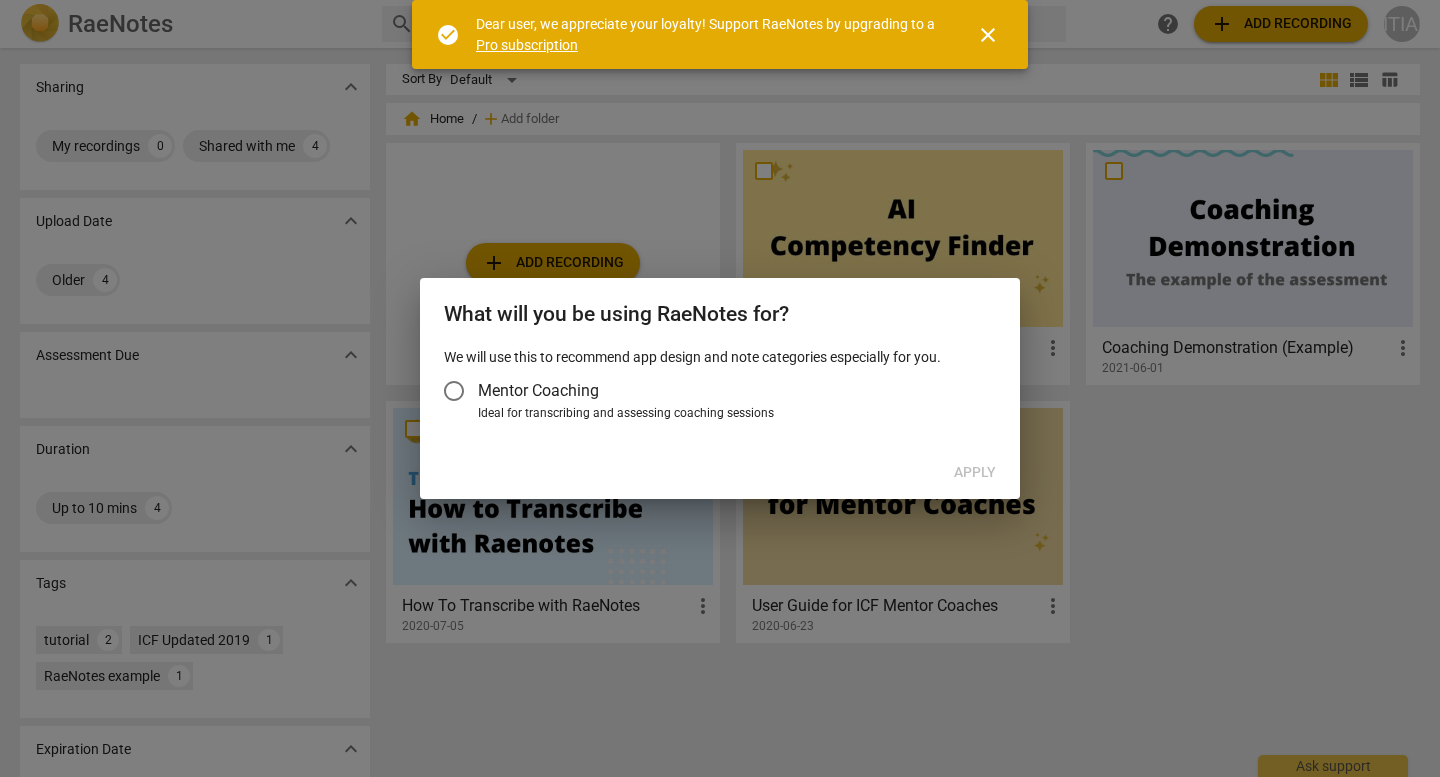 click on "close" at bounding box center [988, 35] 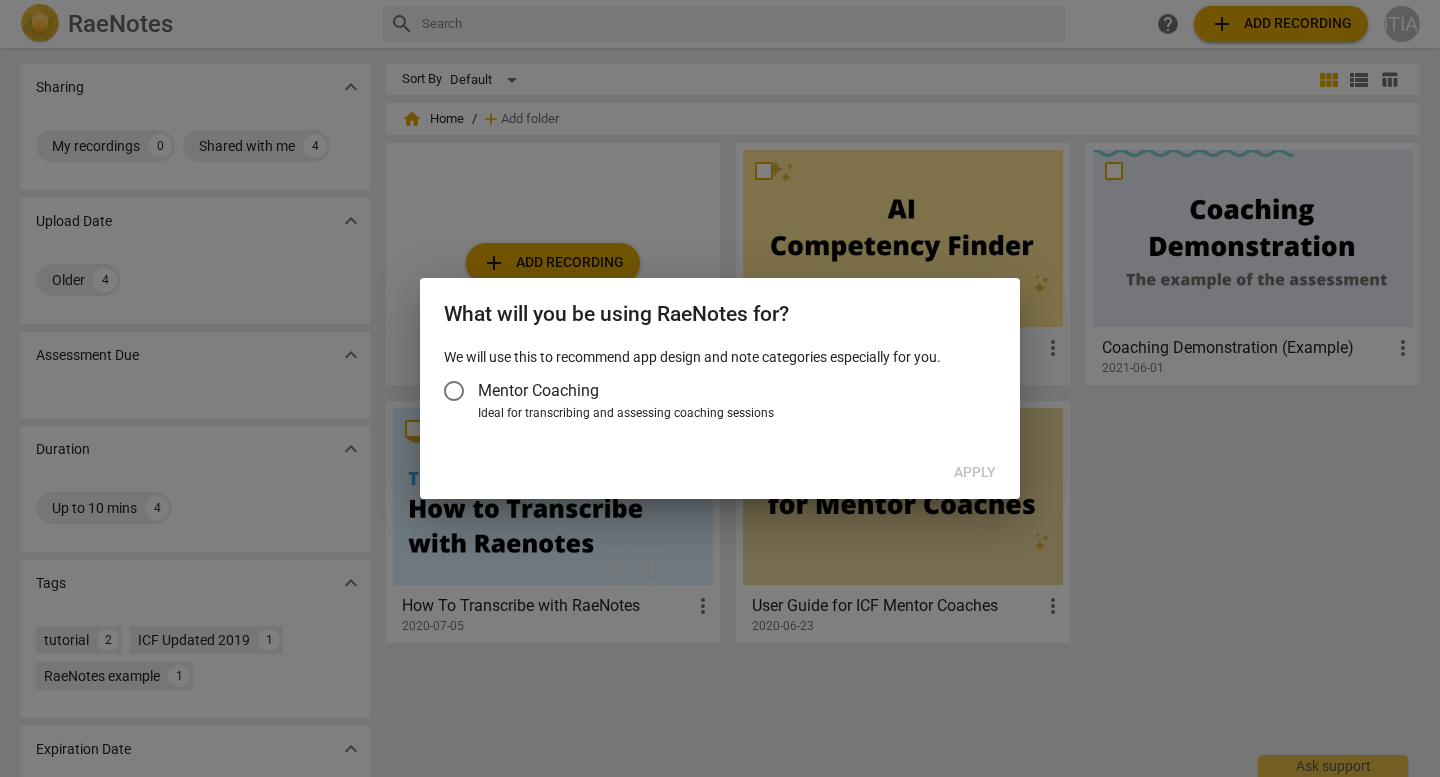click on "We will use this to recommend app design and note categories especially for you." at bounding box center [720, 357] 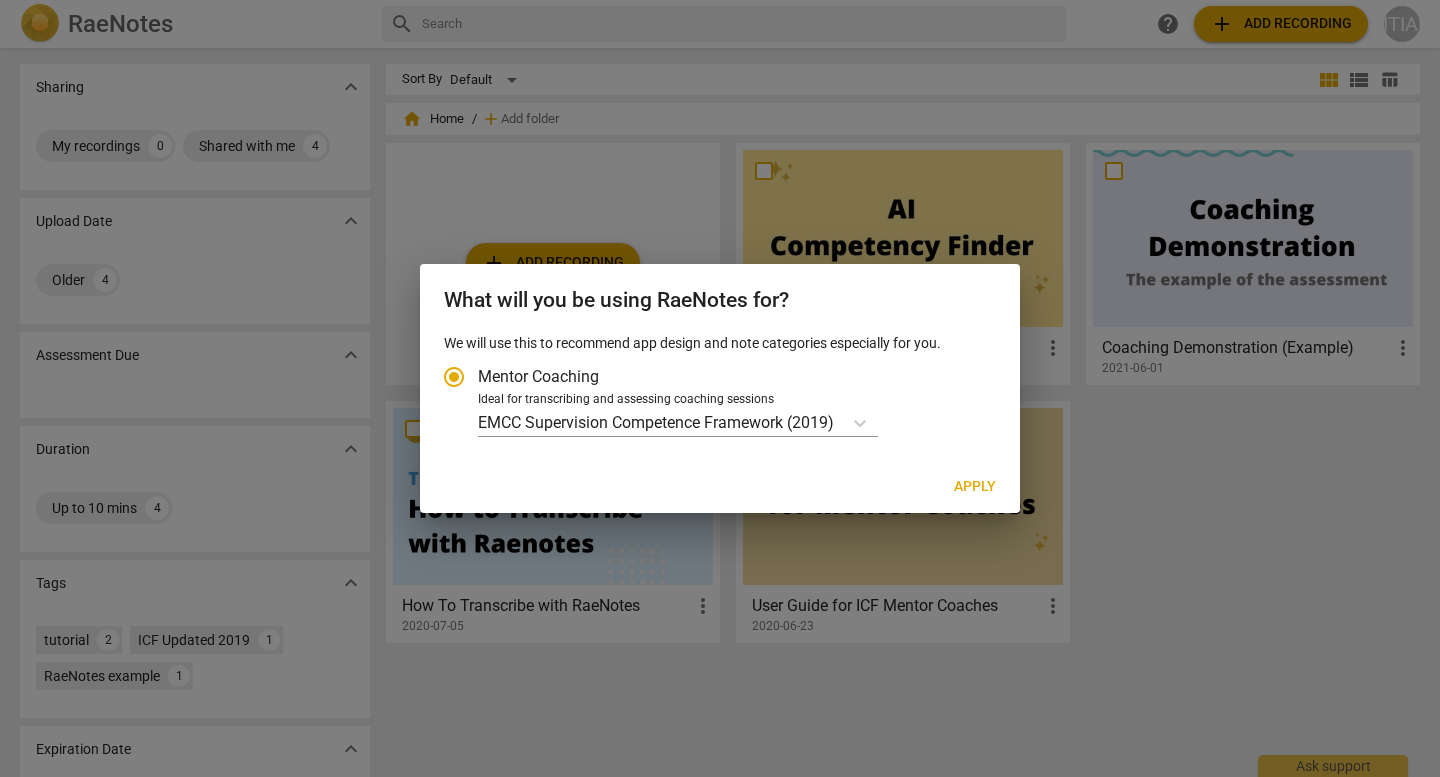 click on "What will you be using RaeNotes for? We will use this to recommend app design and note categories especially for you. Mentor Coaching Ideal for transcribing and assessing coaching sessions EMCC Supervision Competence Framework (2019) Apply" at bounding box center (720, 389) 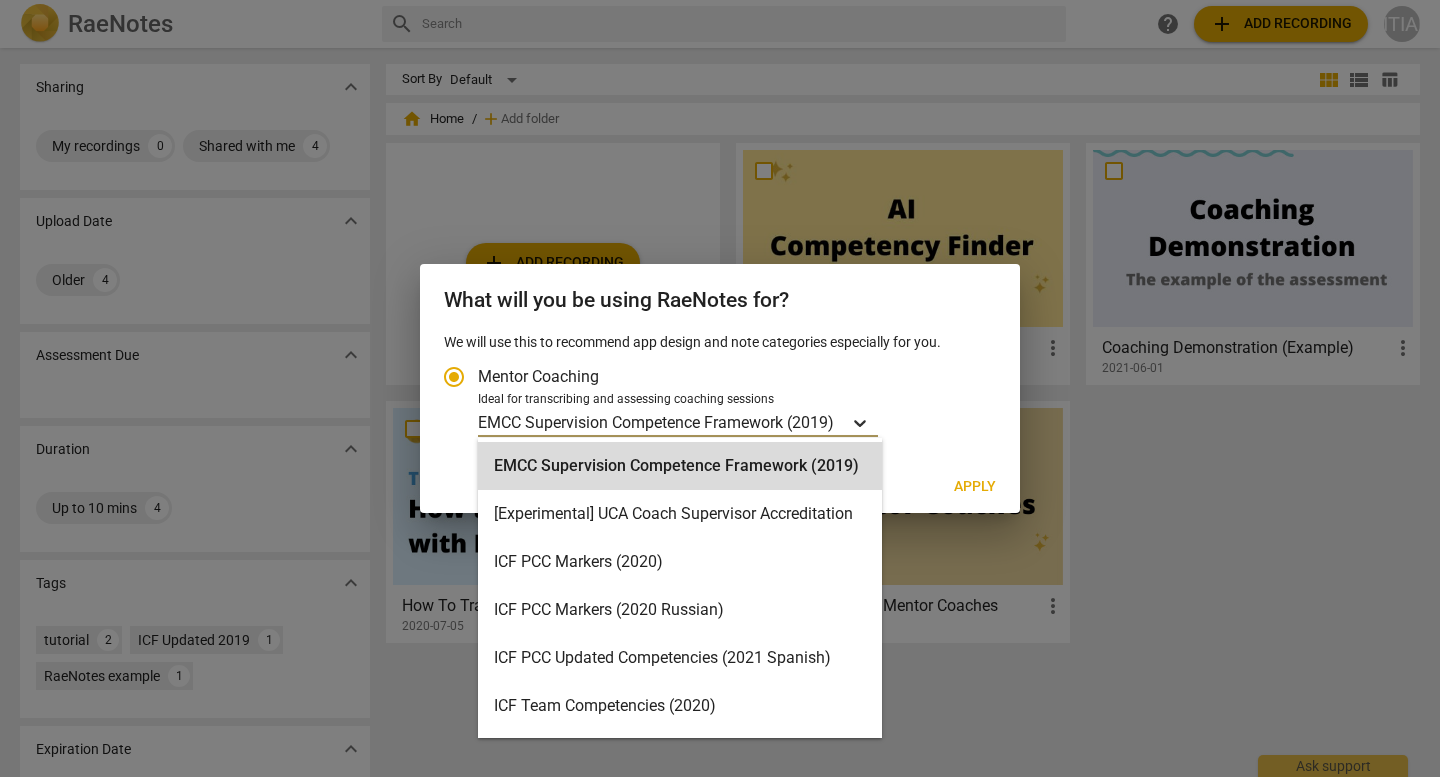 click 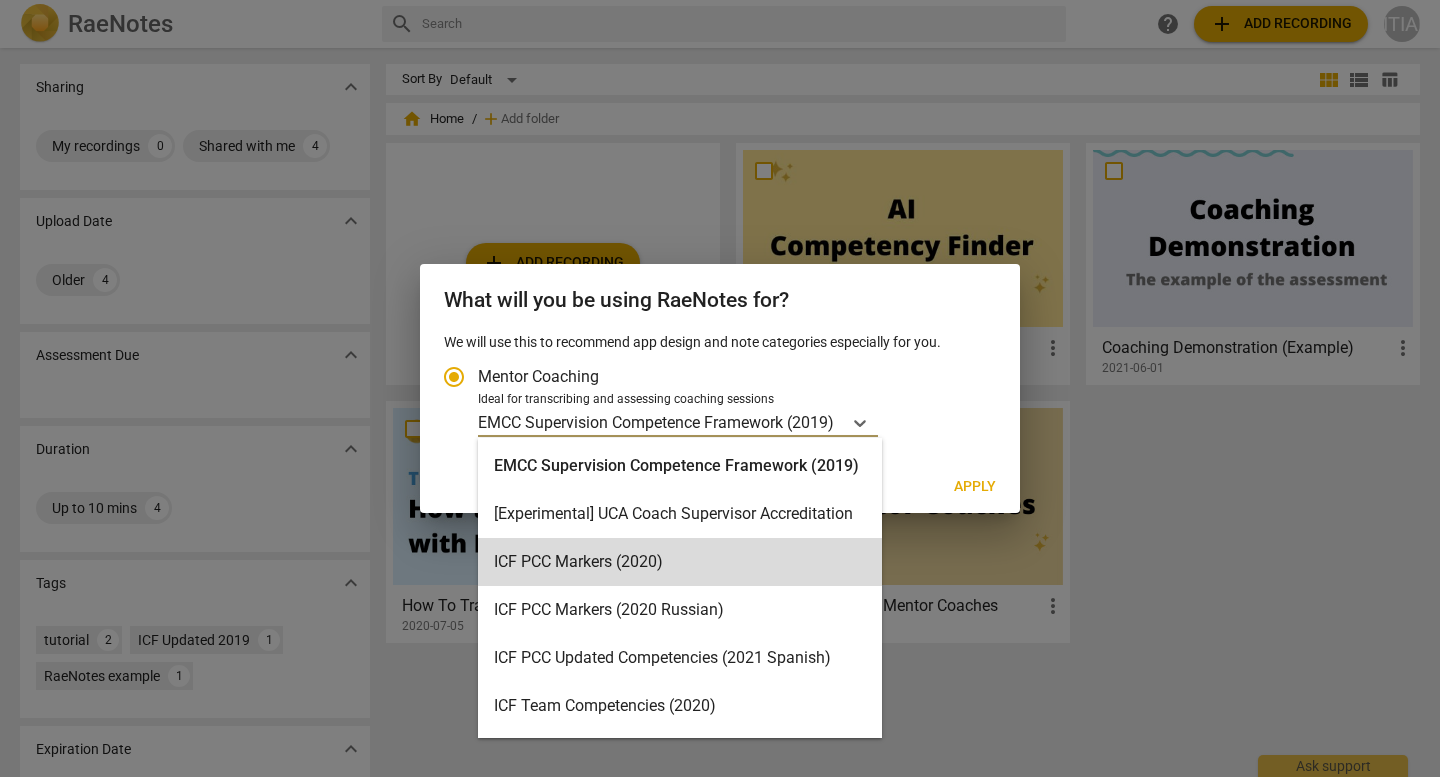 click at bounding box center (720, 388) 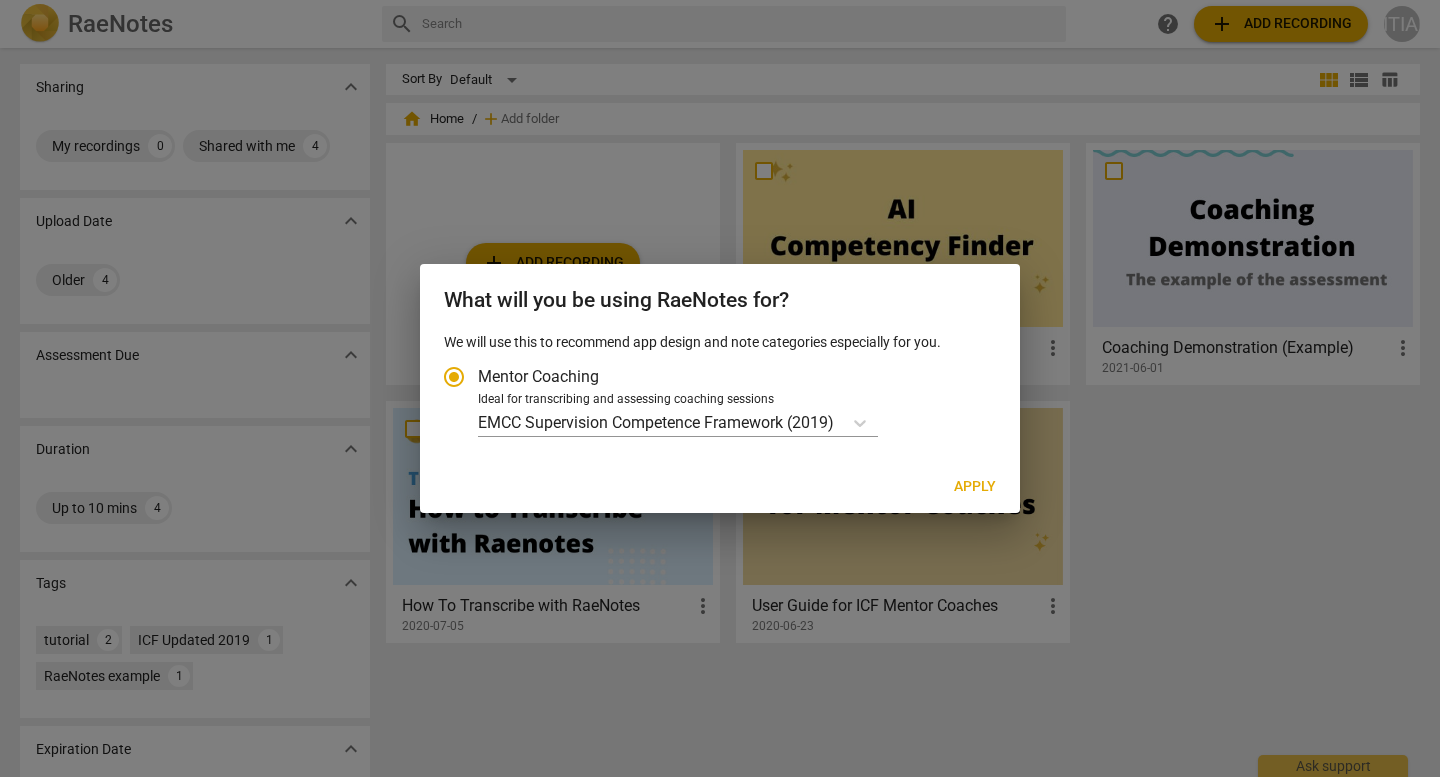 click on "Apply" at bounding box center [975, 487] 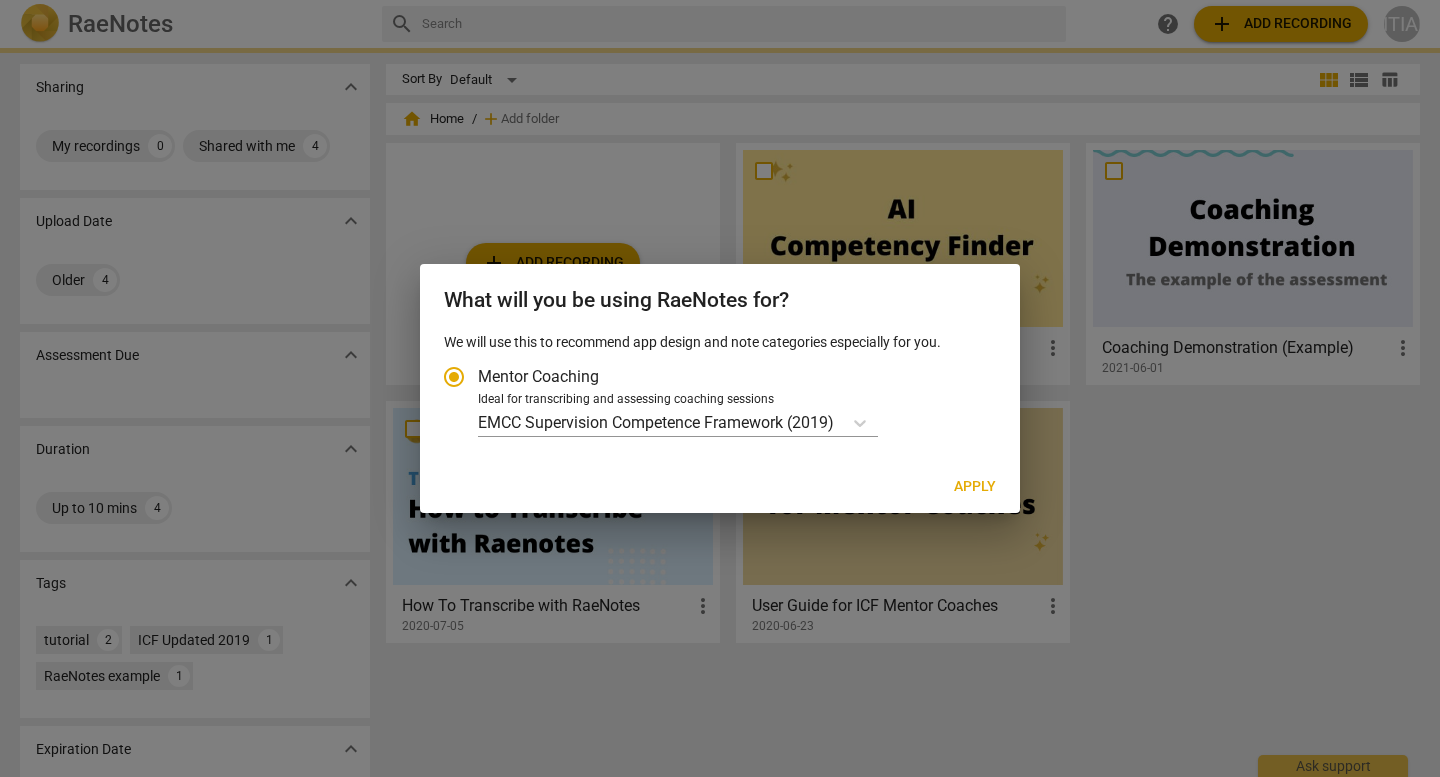 radio on "false" 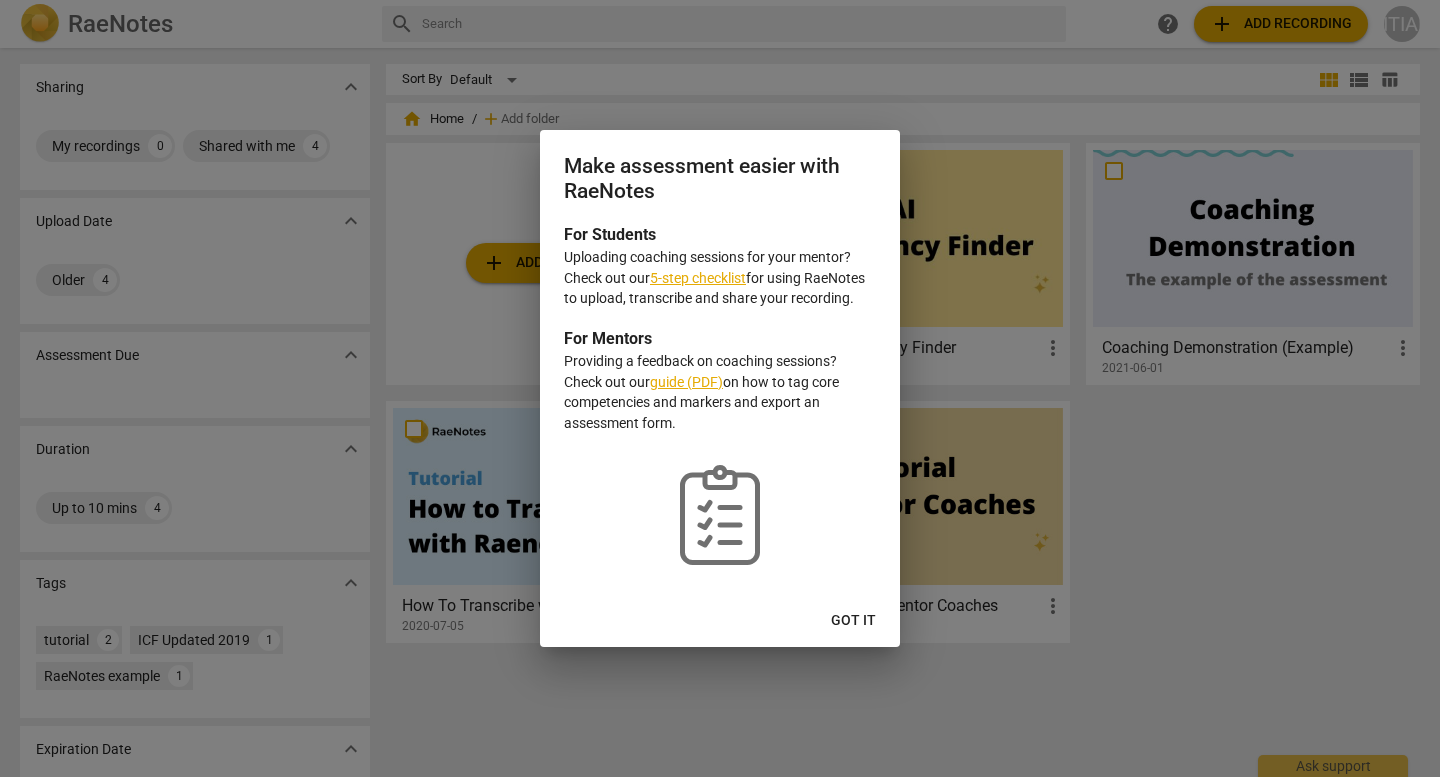 click on "Got it" at bounding box center [853, 621] 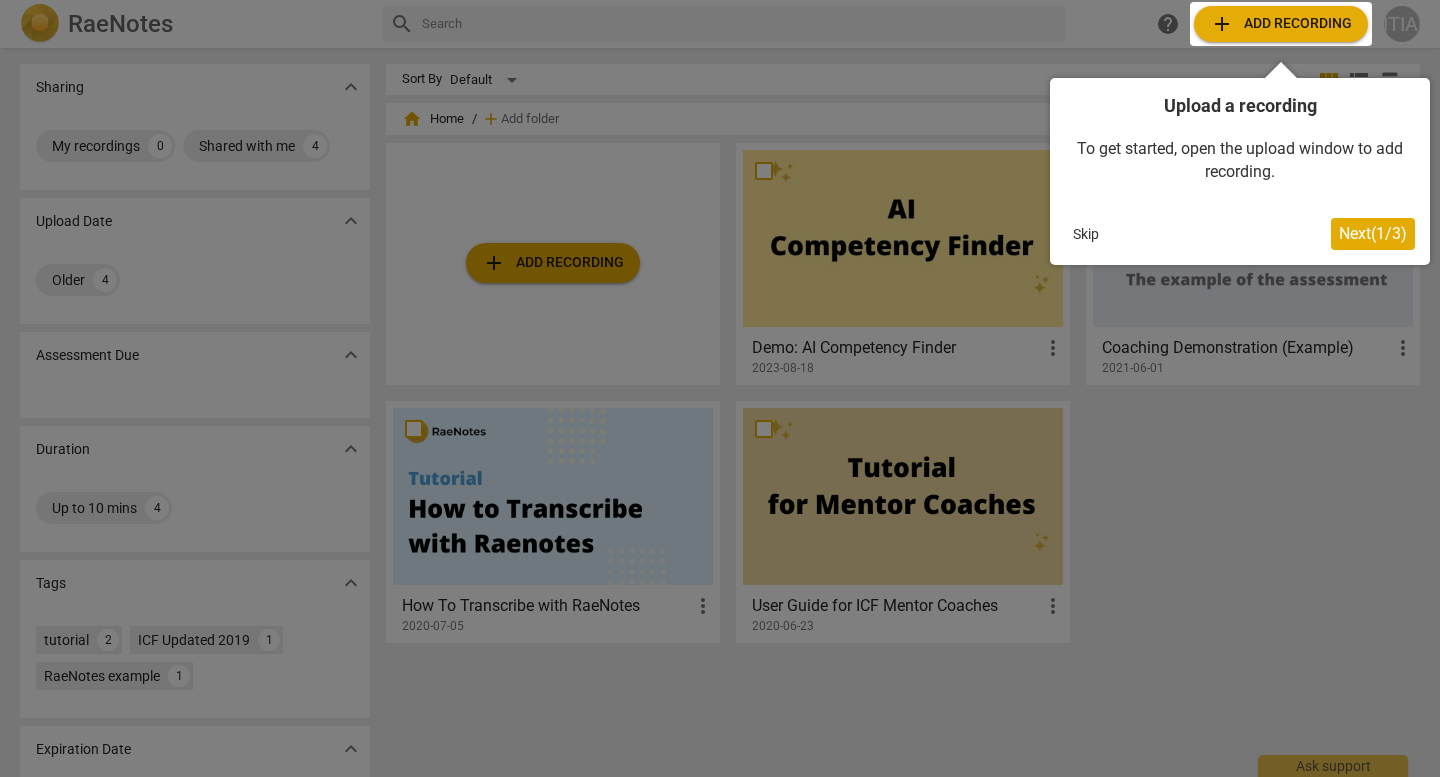 click at bounding box center (720, 388) 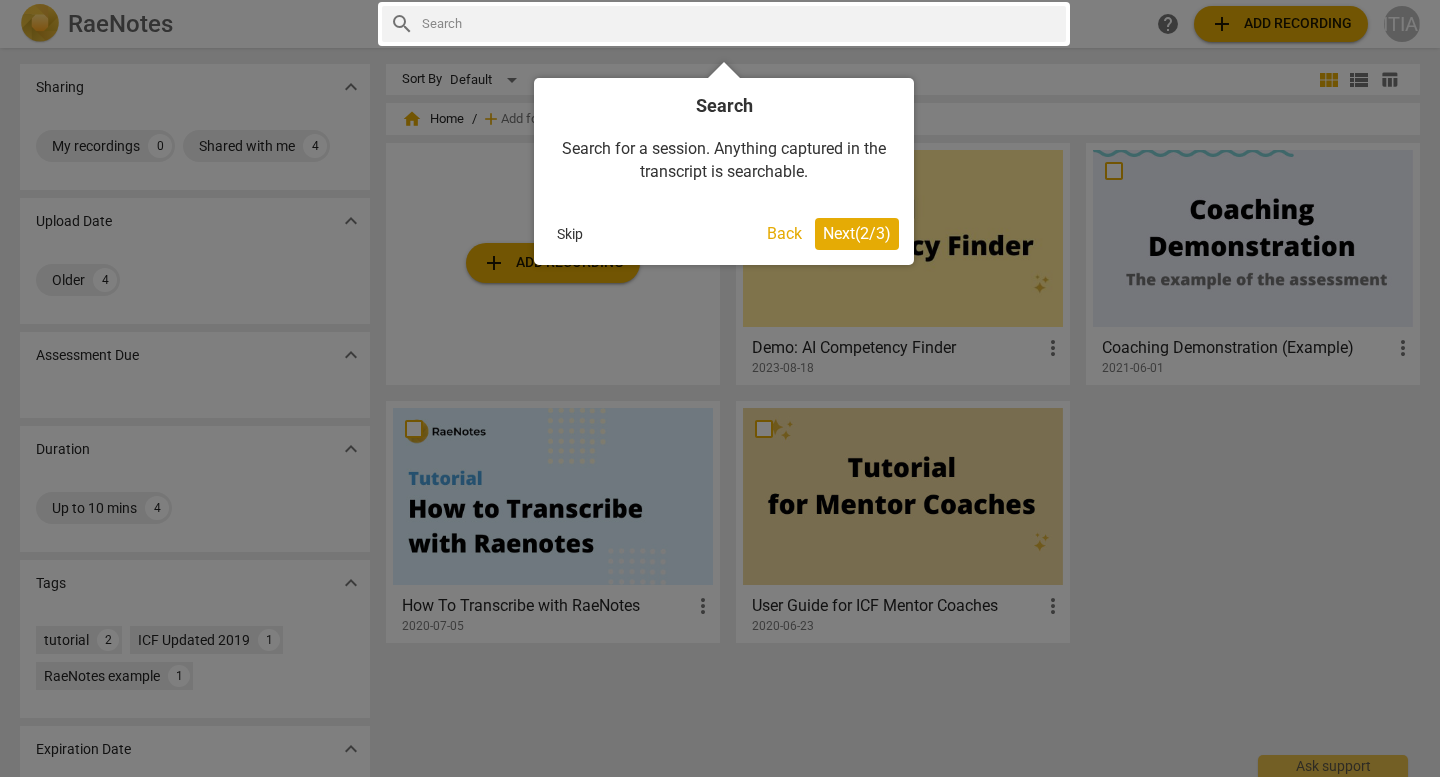 click on "Next  ( 2 / 3 )" at bounding box center (857, 233) 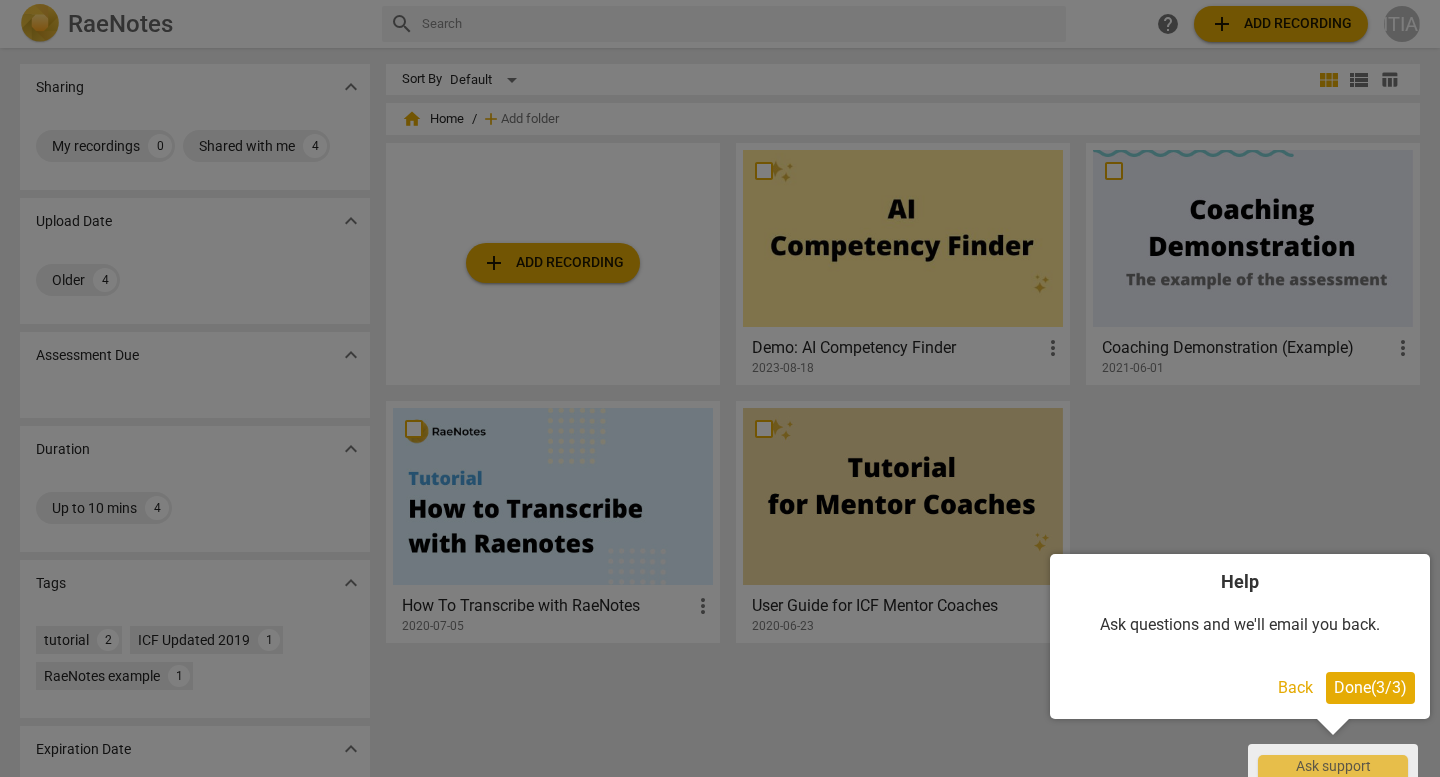 click on "Done  ( 3 / 3 )" at bounding box center (1370, 687) 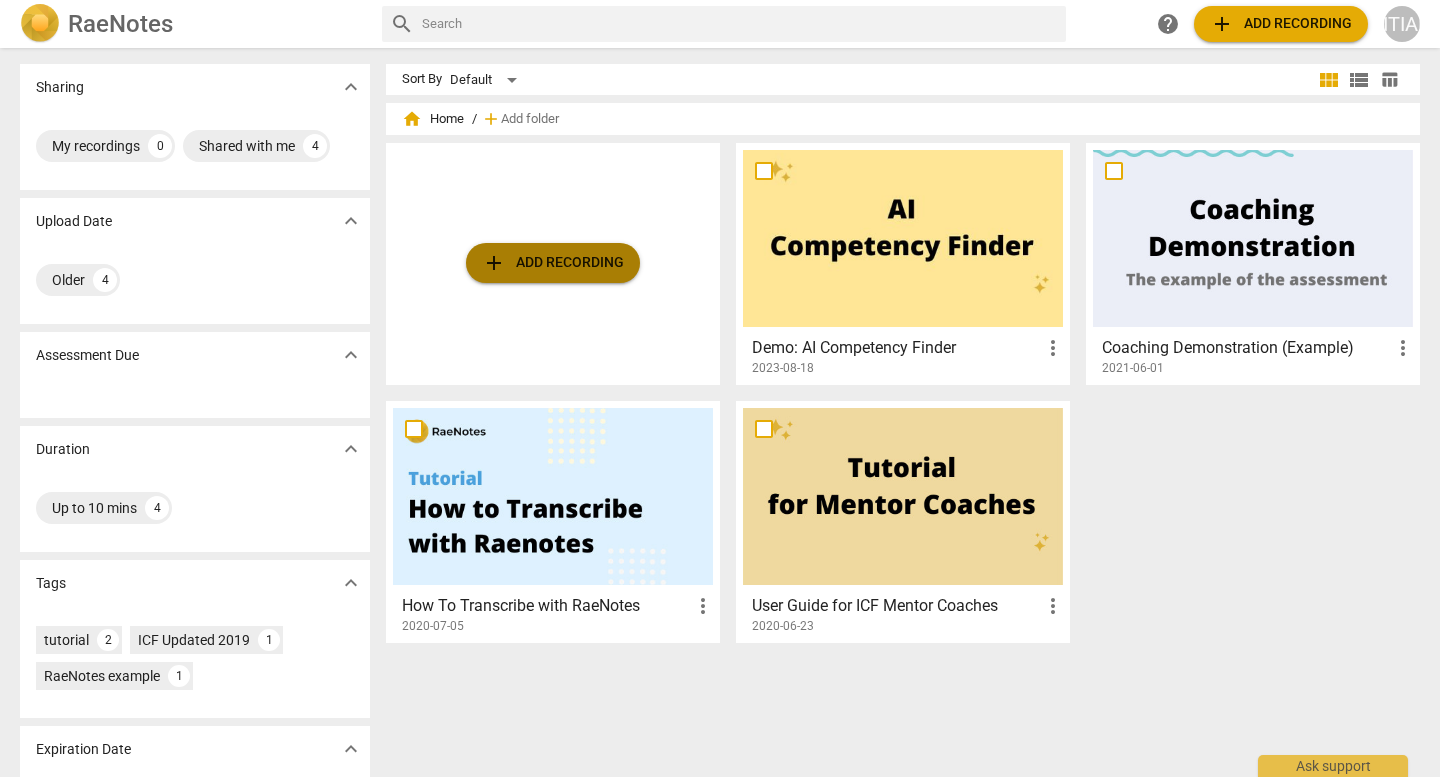 click on "add   Add recording" at bounding box center [553, 263] 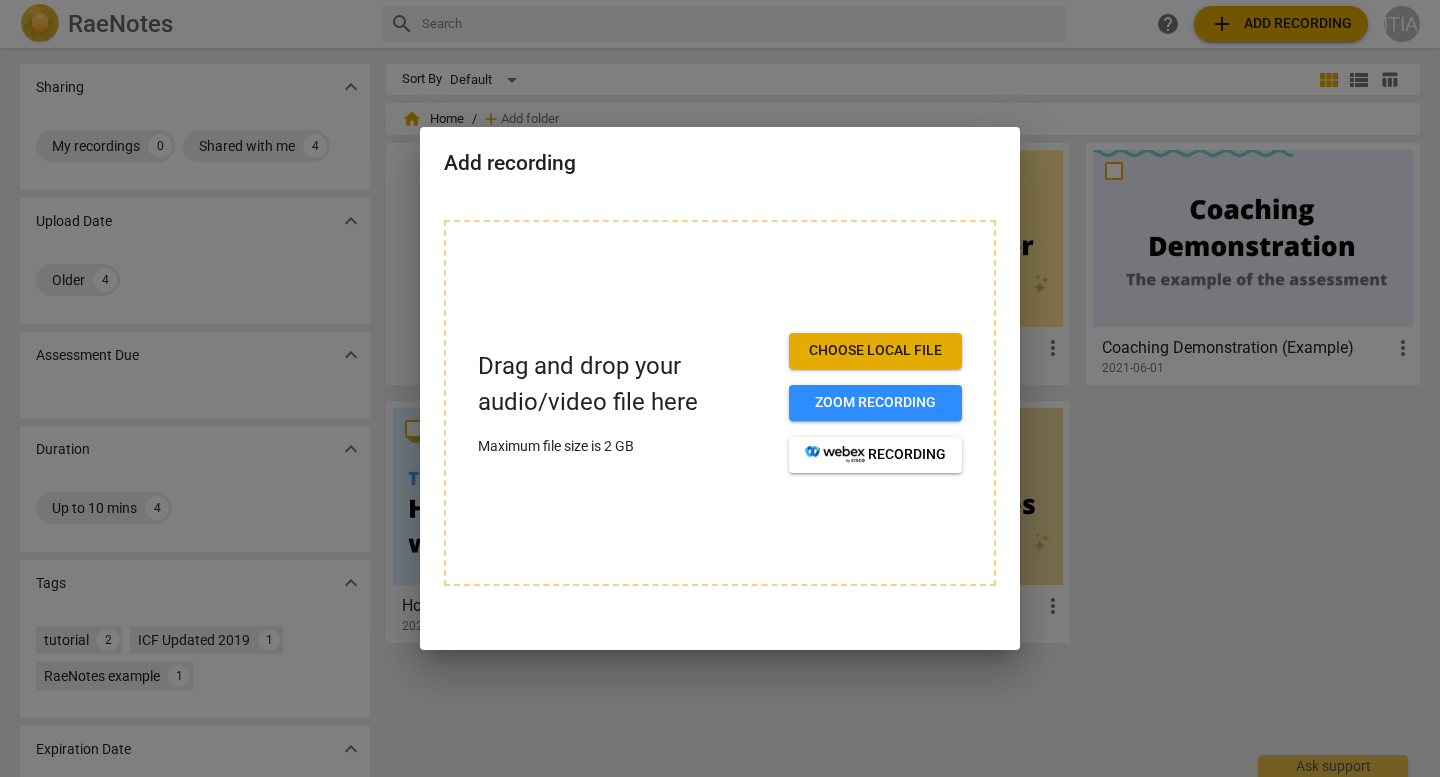 click on "Choose local file" at bounding box center [875, 351] 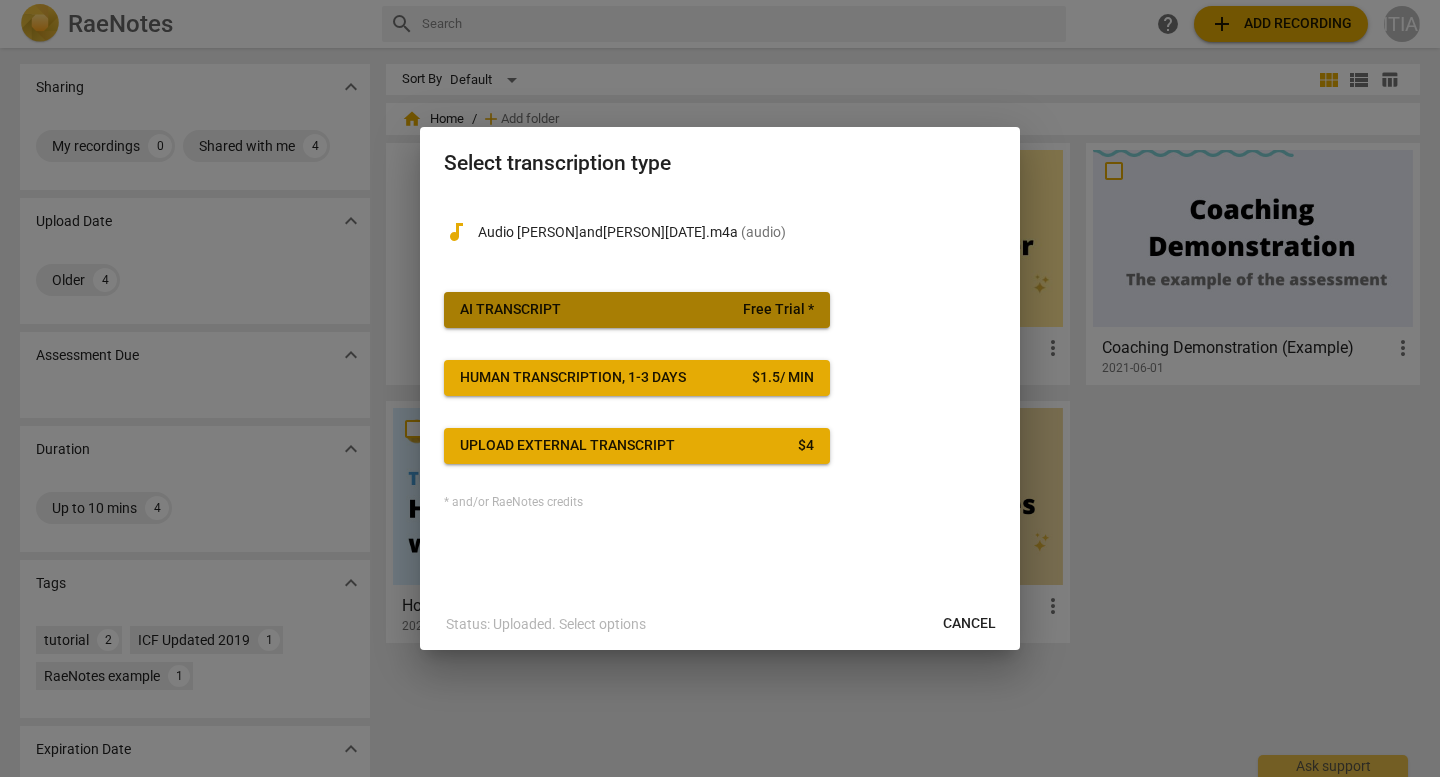 click on "Free Trial *" at bounding box center (778, 310) 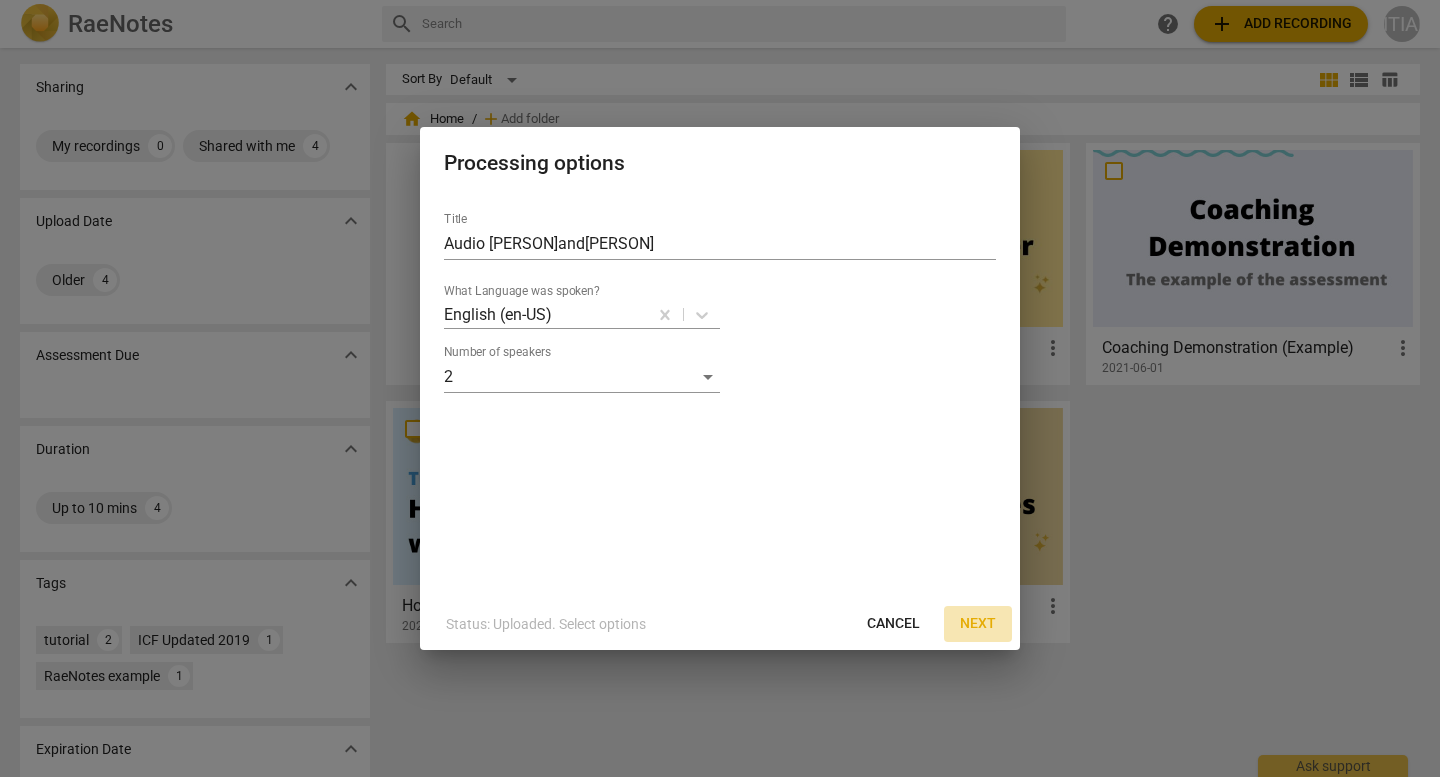 click on "Next" at bounding box center (978, 624) 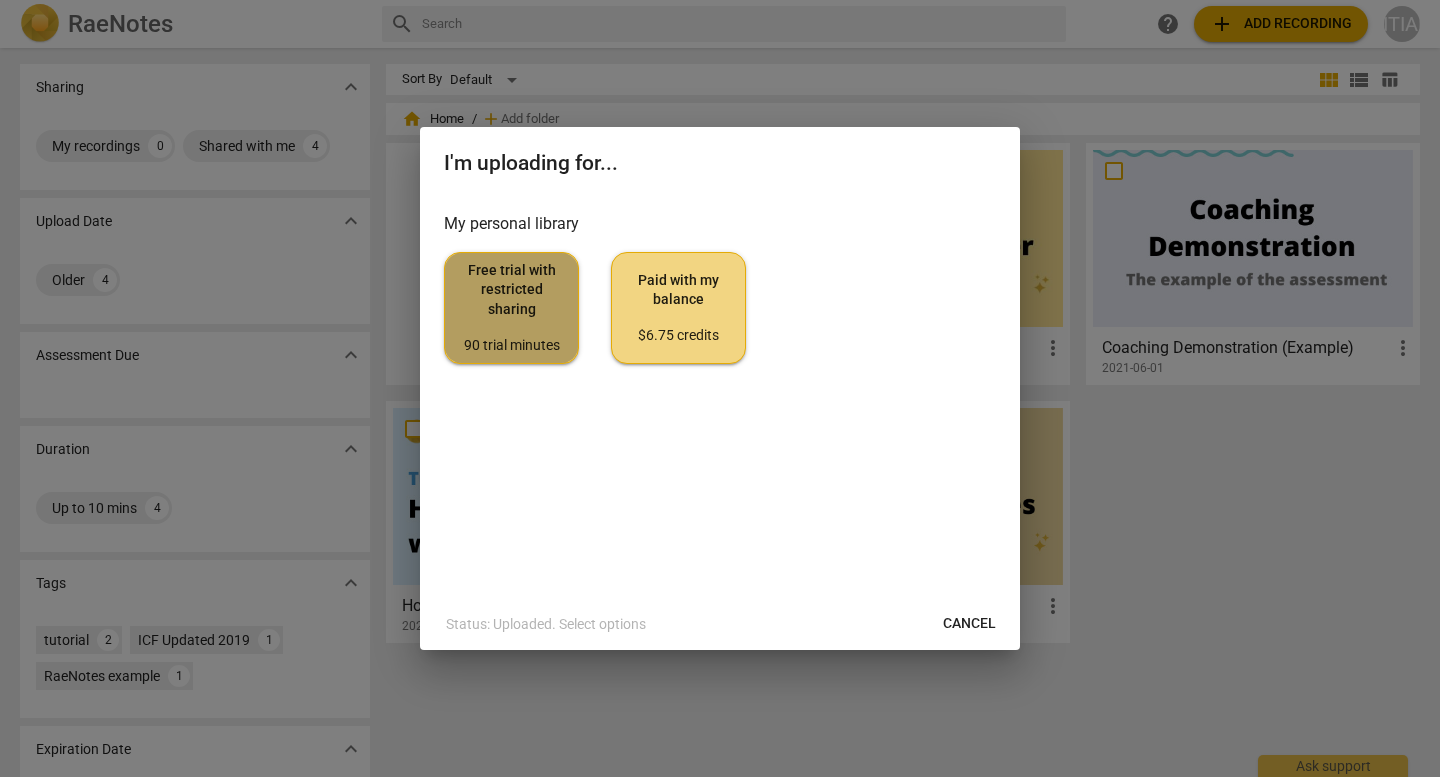 click on "Free trial with restricted sharing 90 trial minutes" at bounding box center [511, 308] 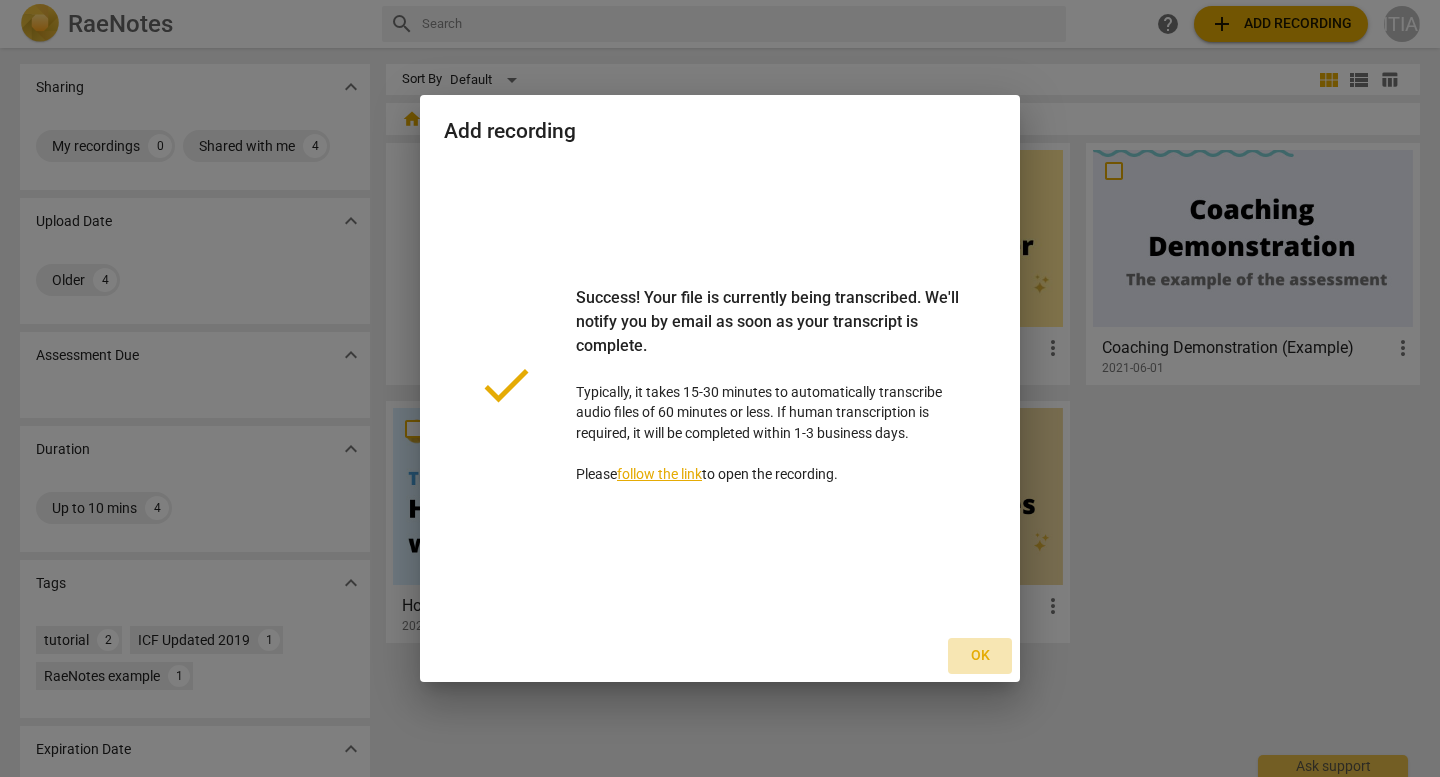 click on "Ok" at bounding box center [980, 656] 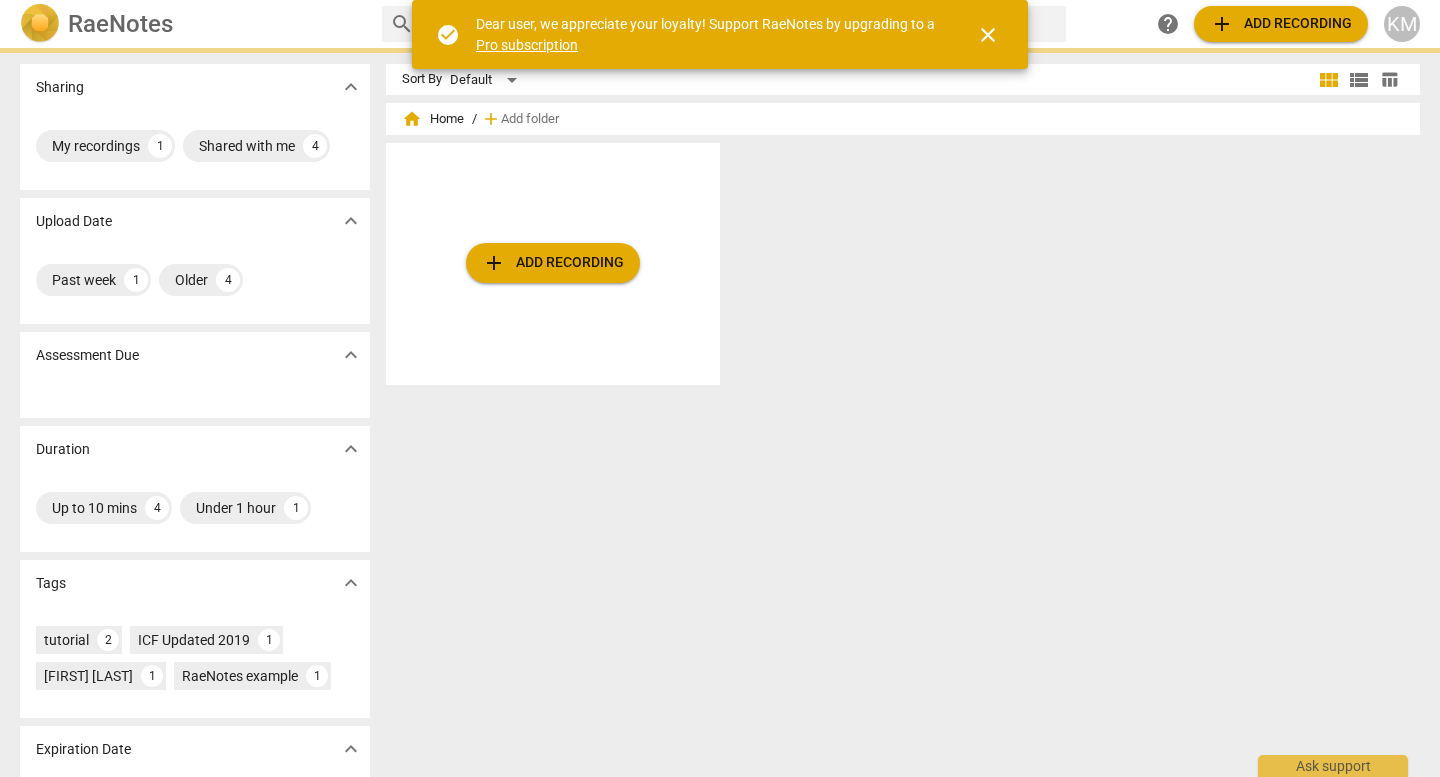 scroll, scrollTop: 0, scrollLeft: 0, axis: both 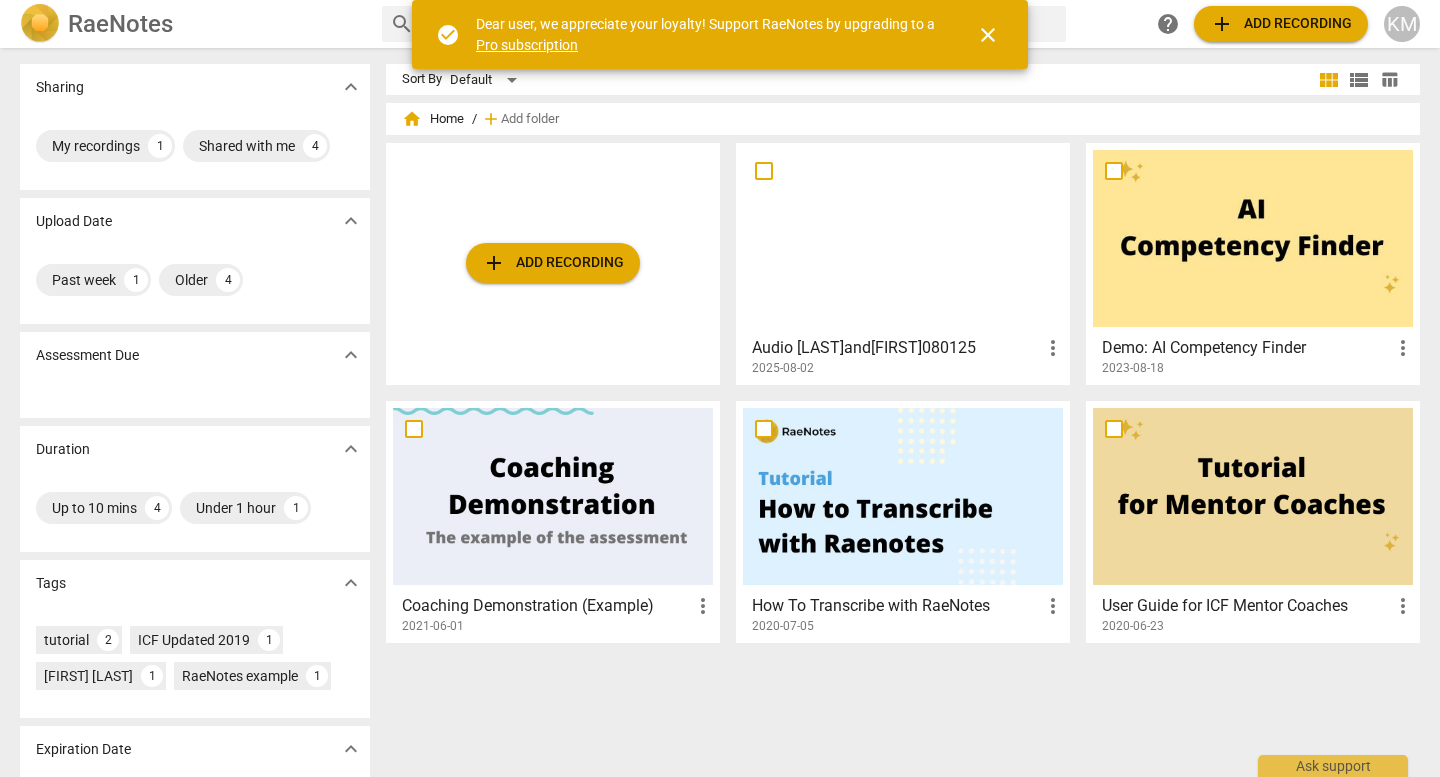 click at bounding box center (903, 238) 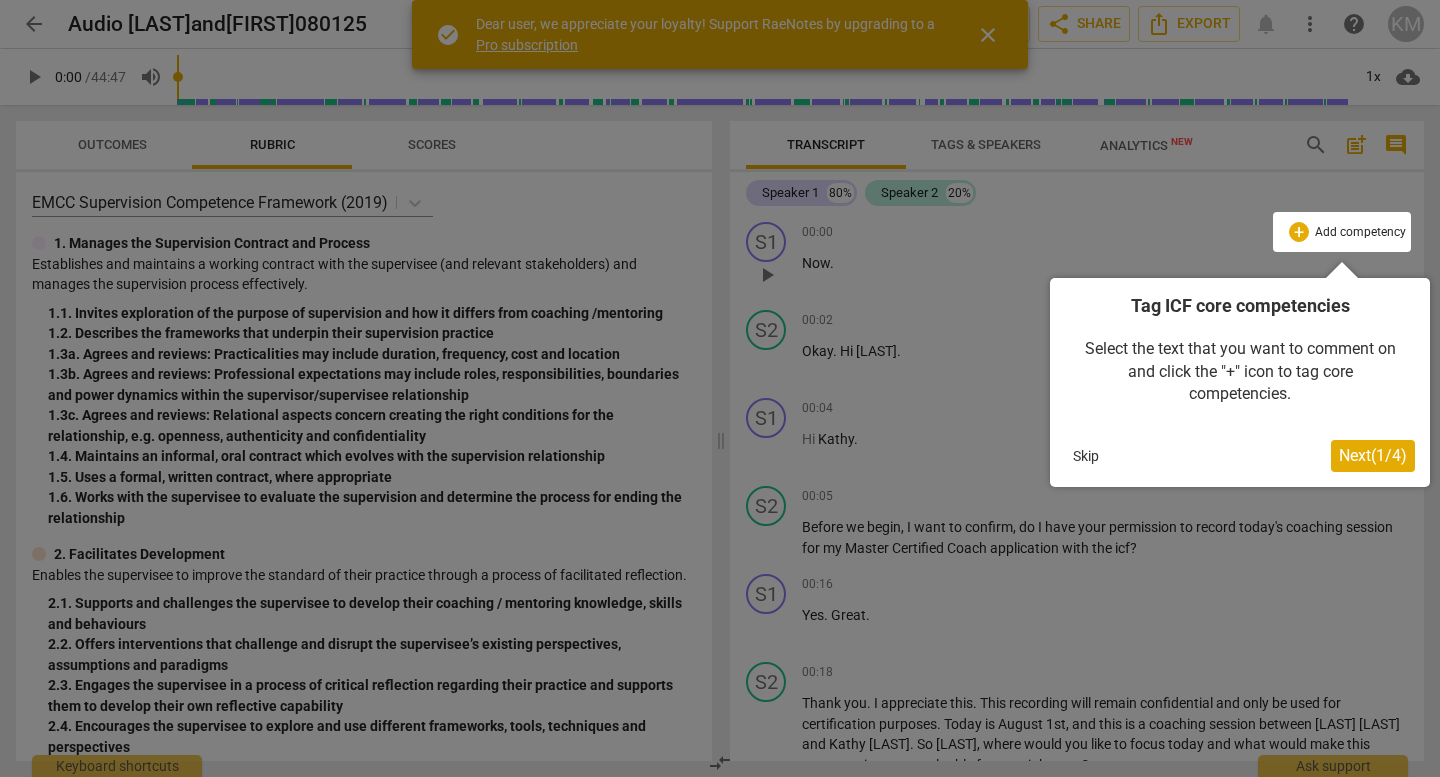 click on "Skip" at bounding box center (1086, 456) 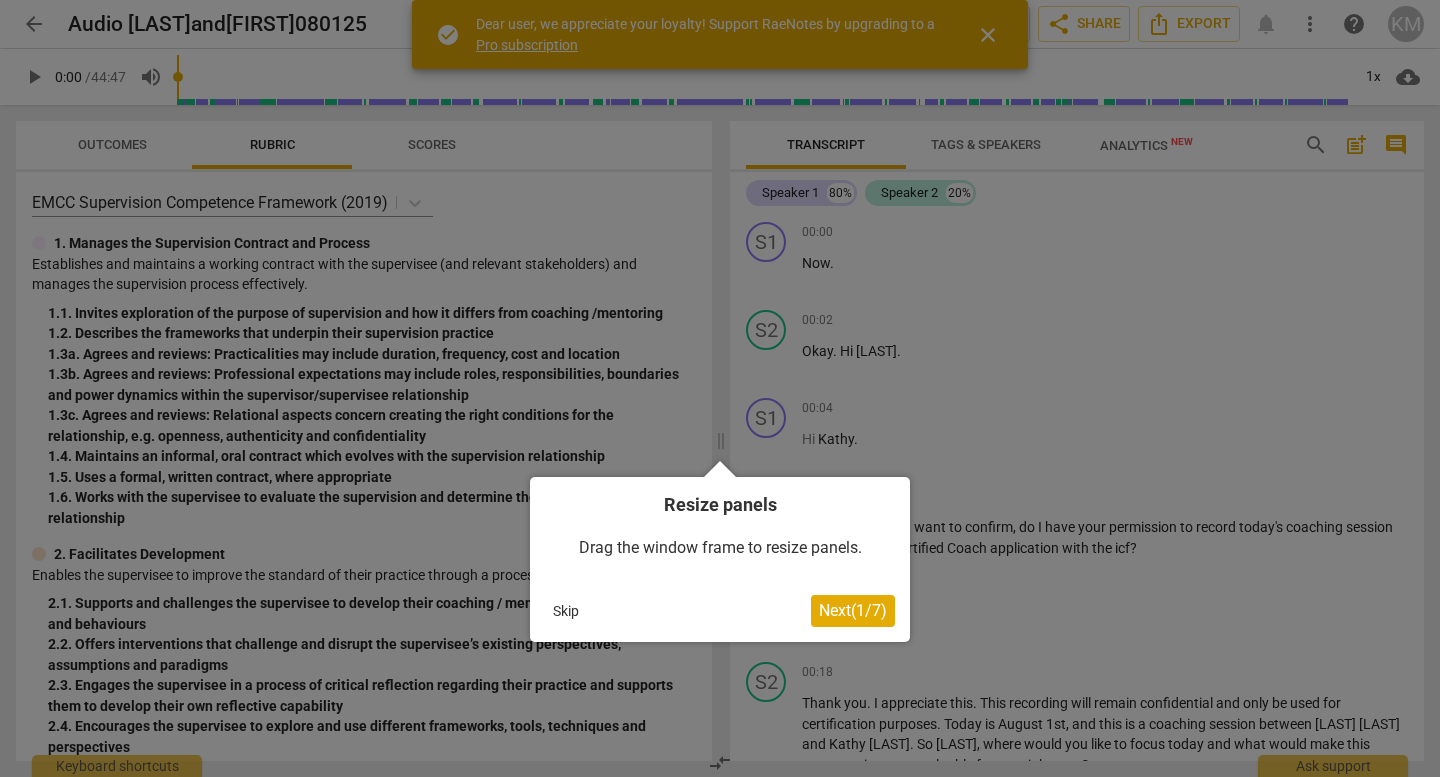 click on "Next  ( 1 / 7 )" at bounding box center [853, 610] 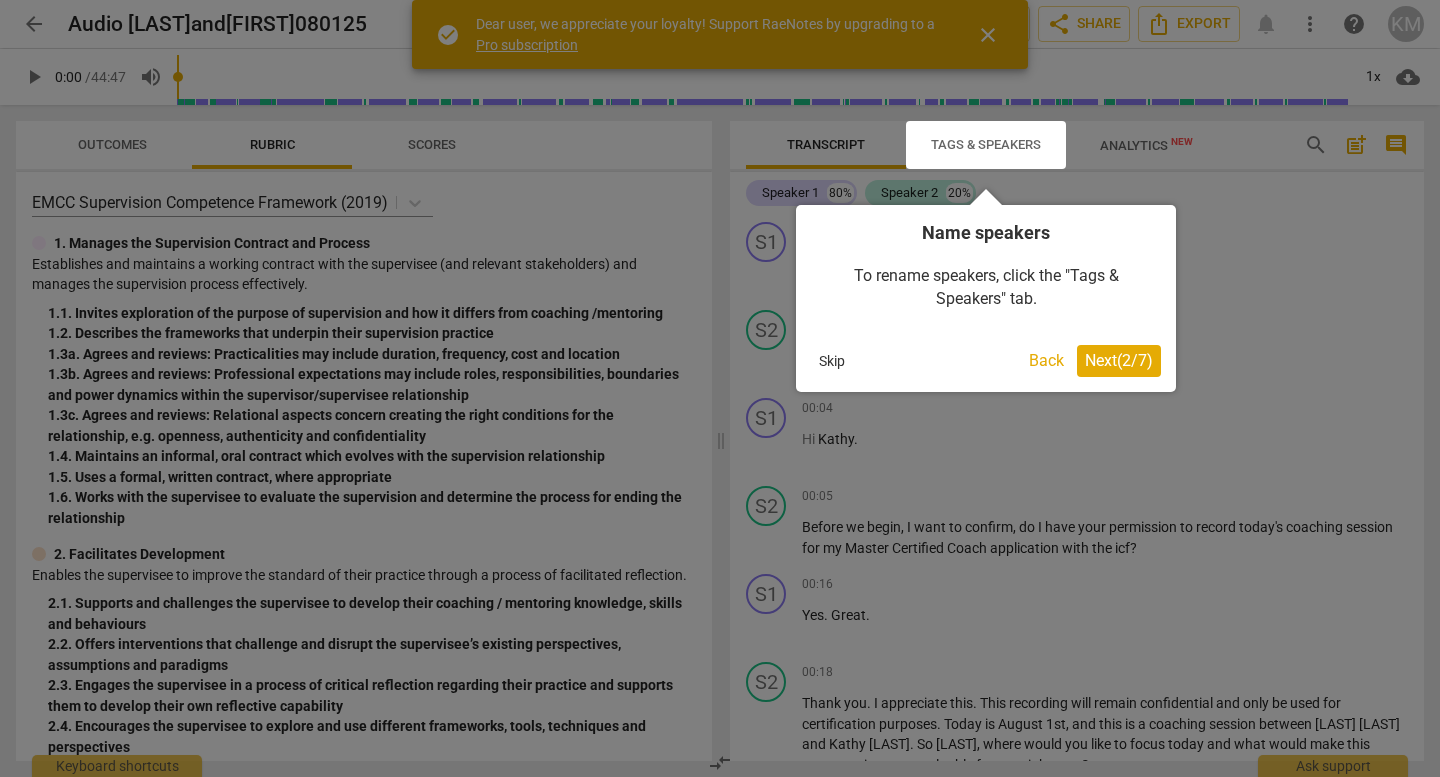 click on "Next  ( 2 / 7 )" at bounding box center (1119, 360) 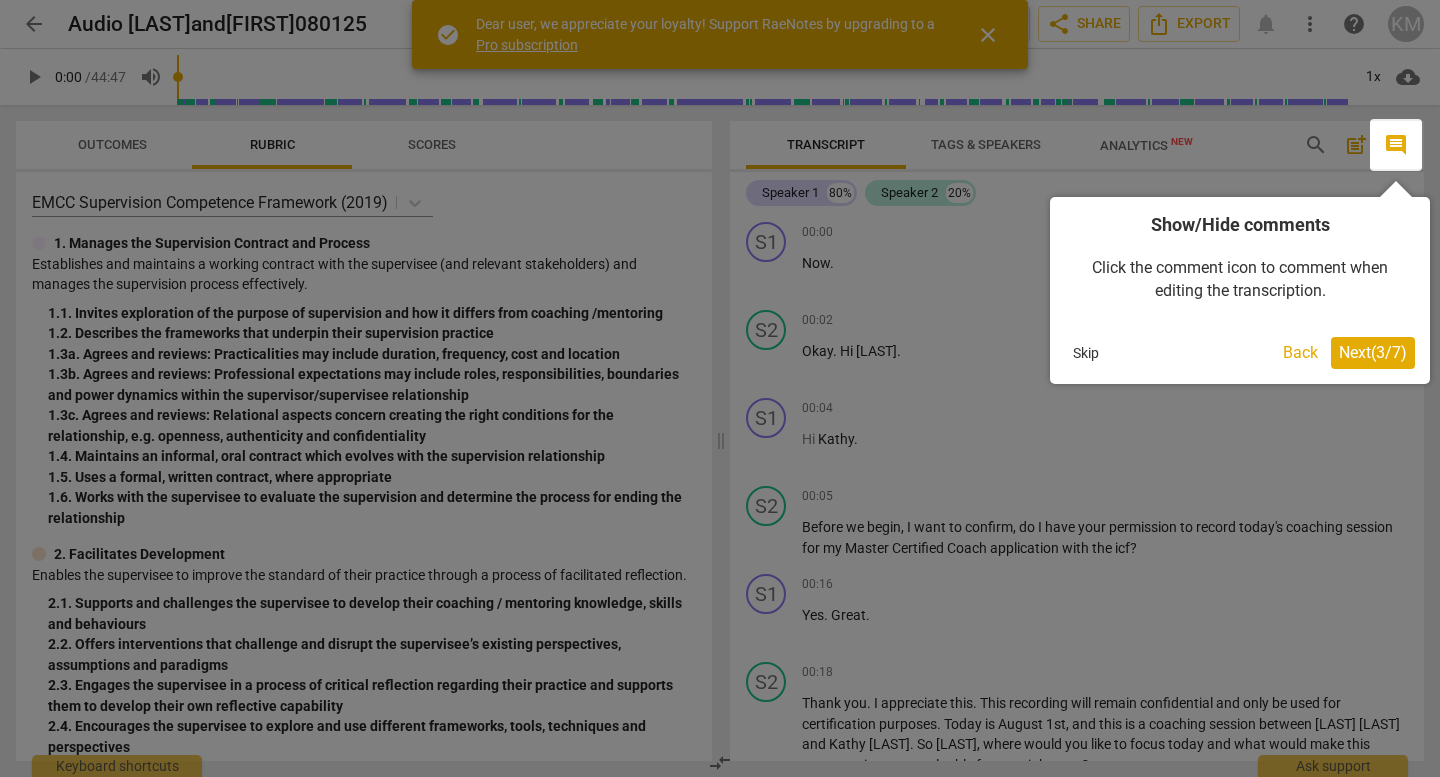 click on "Next  ( 3 / 7 )" at bounding box center (1373, 352) 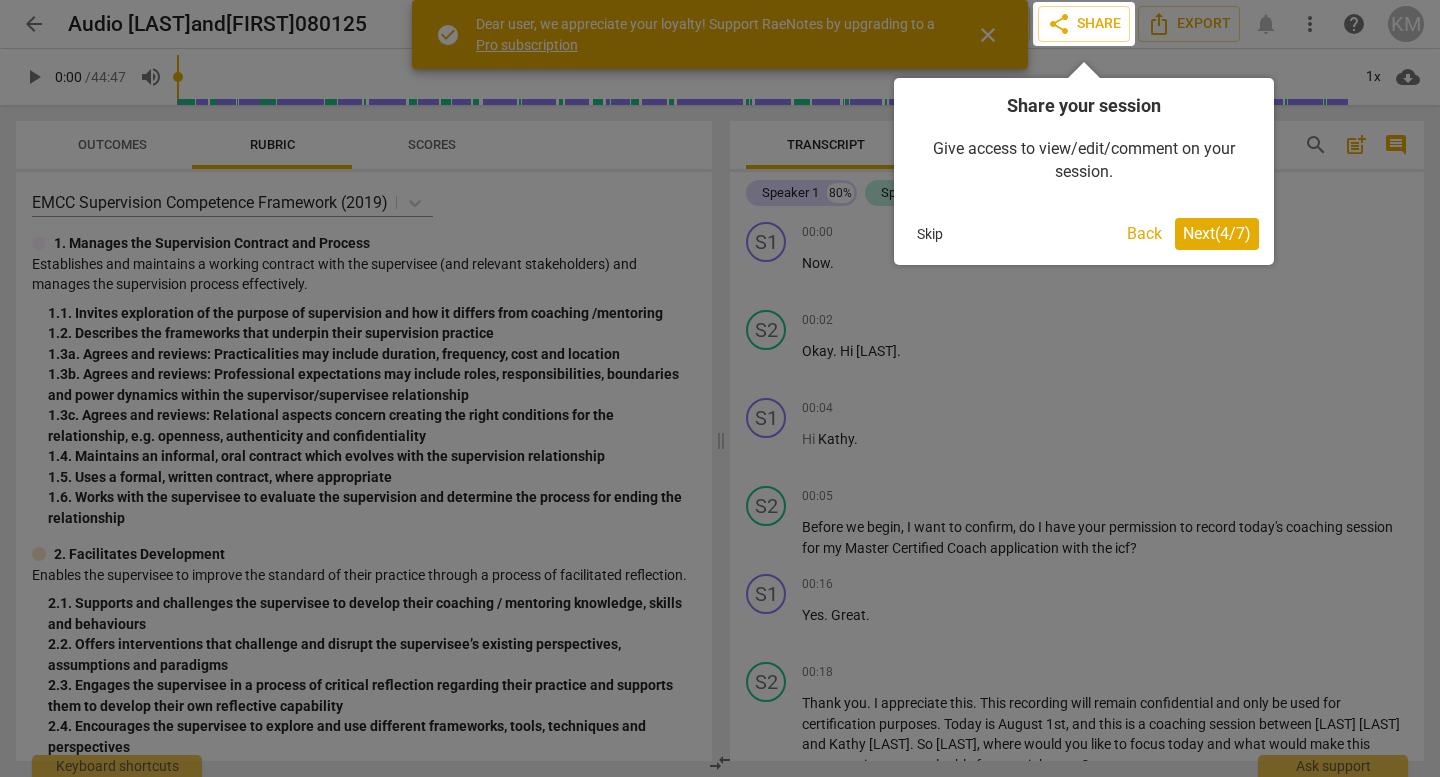 click on "Next  ( 4 / 7 )" at bounding box center [1217, 233] 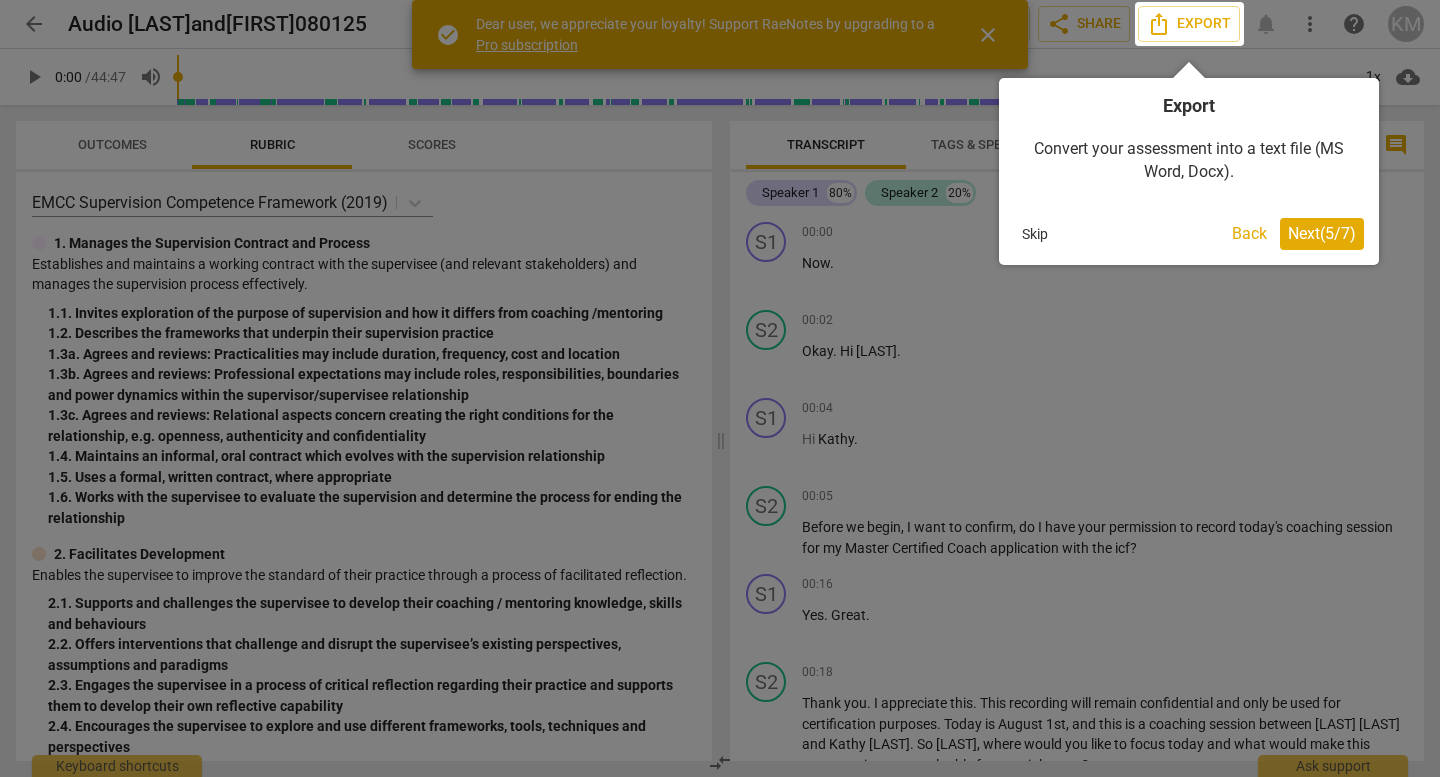click on "Next  ( 5 / 7 )" at bounding box center [1322, 233] 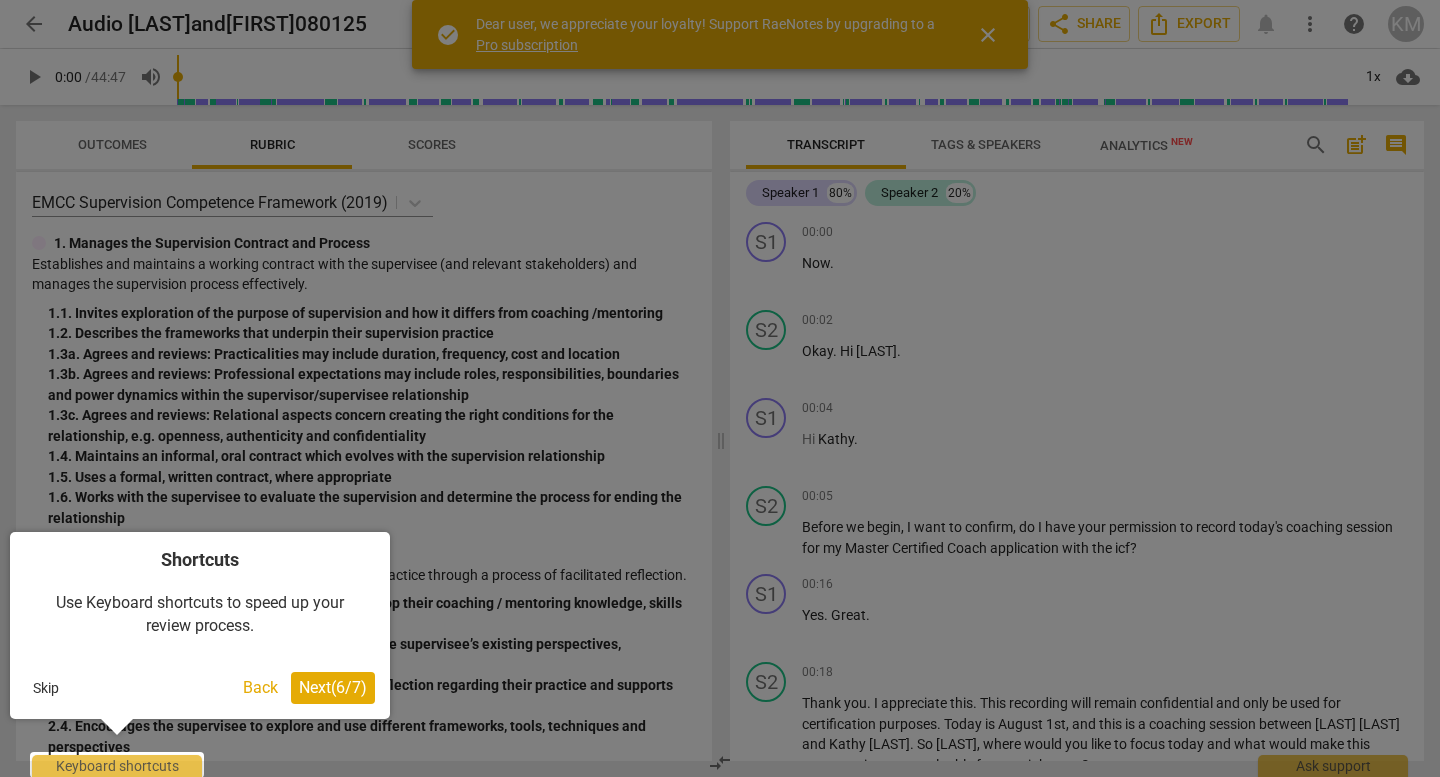 click on "Next  ( 6 / 7 )" at bounding box center (333, 687) 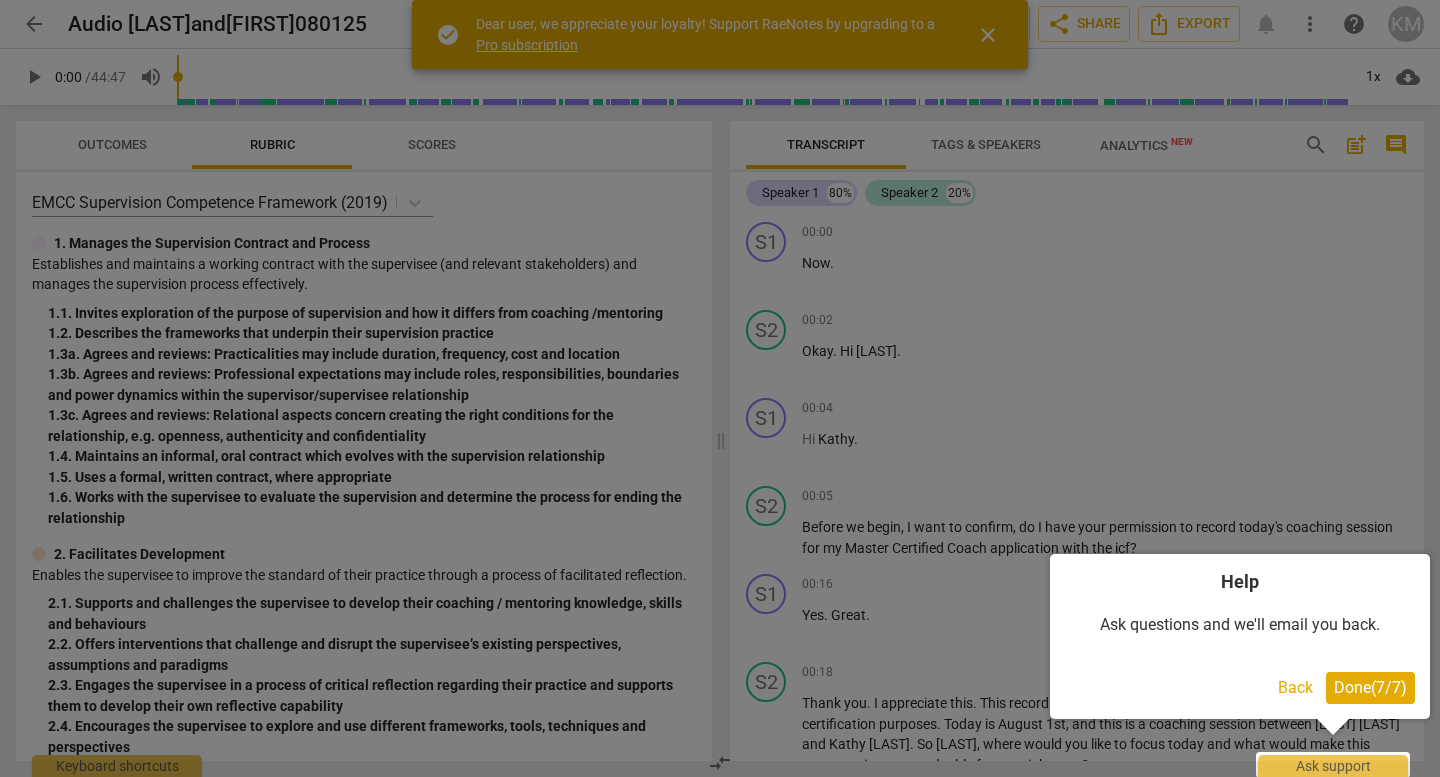 click on "Done  ( 7 / 7 )" at bounding box center (1370, 688) 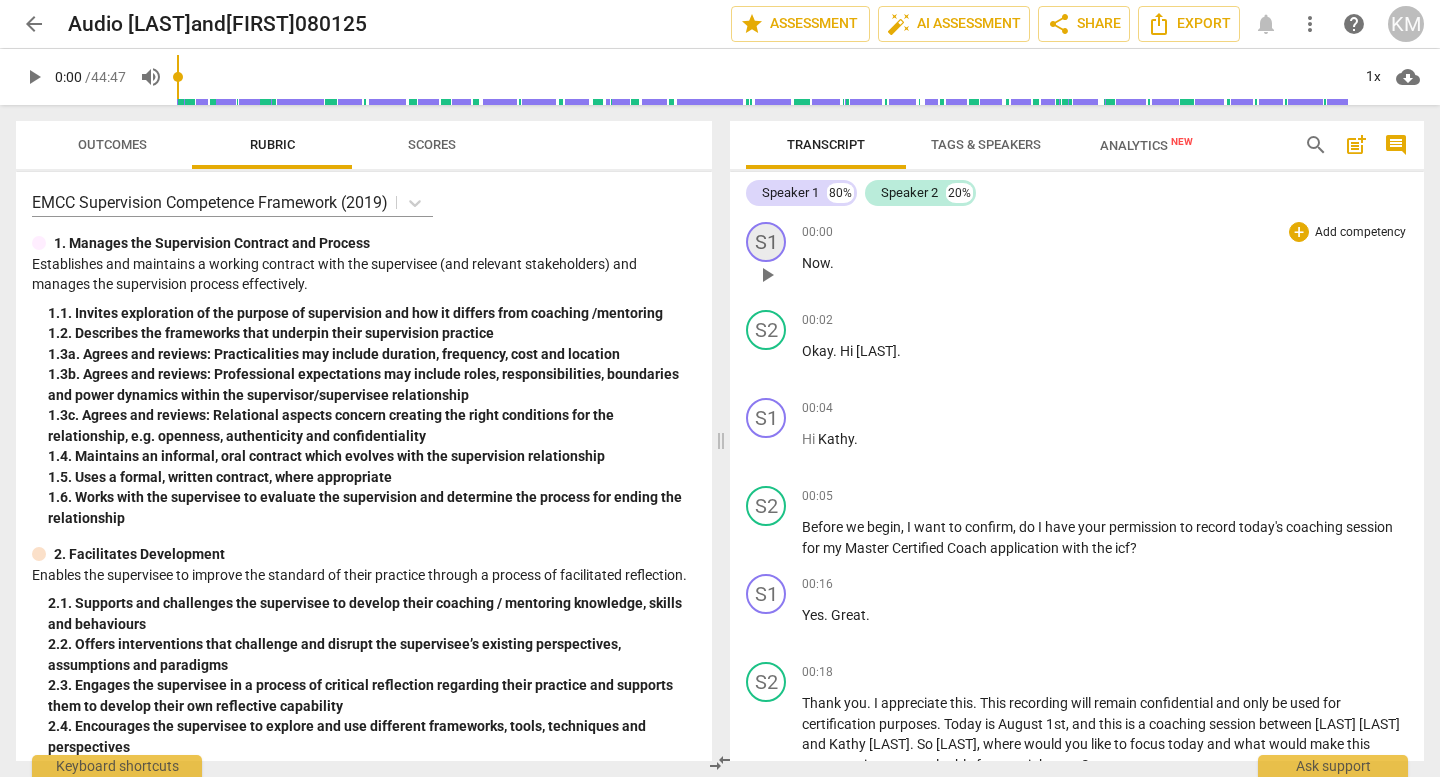 click on "S1" at bounding box center (766, 242) 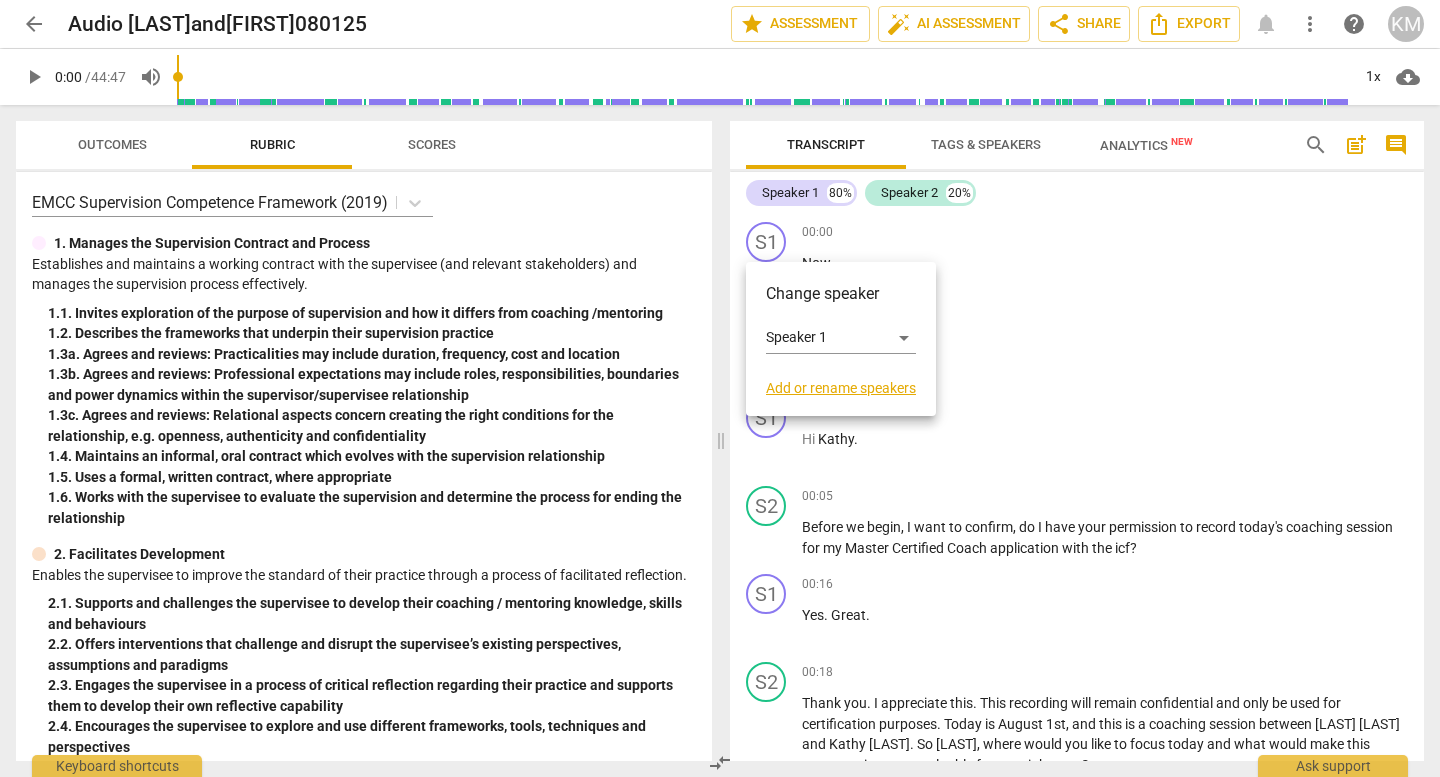 click on "Change speaker Speaker 1 Add or rename speakers" at bounding box center [841, 339] 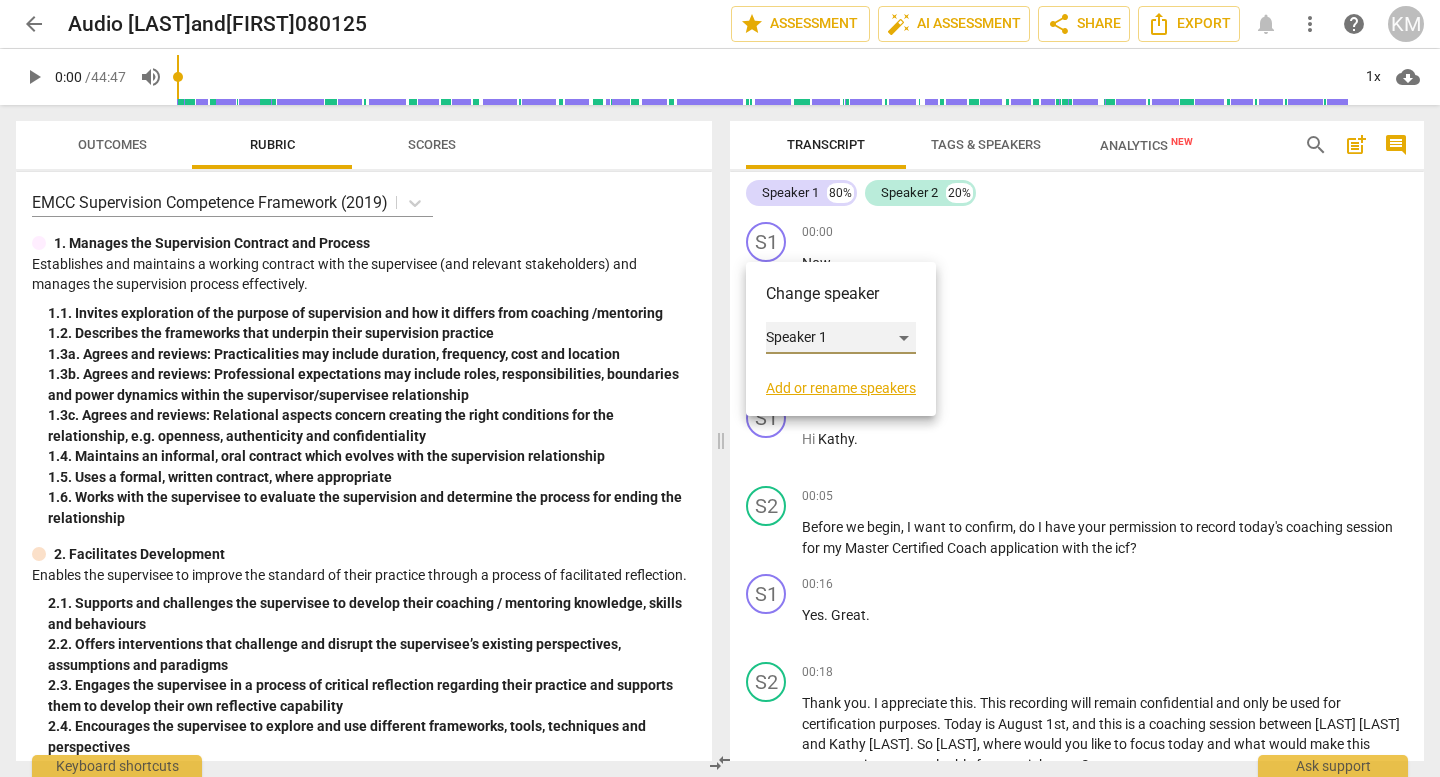 click on "Speaker 1" at bounding box center [841, 338] 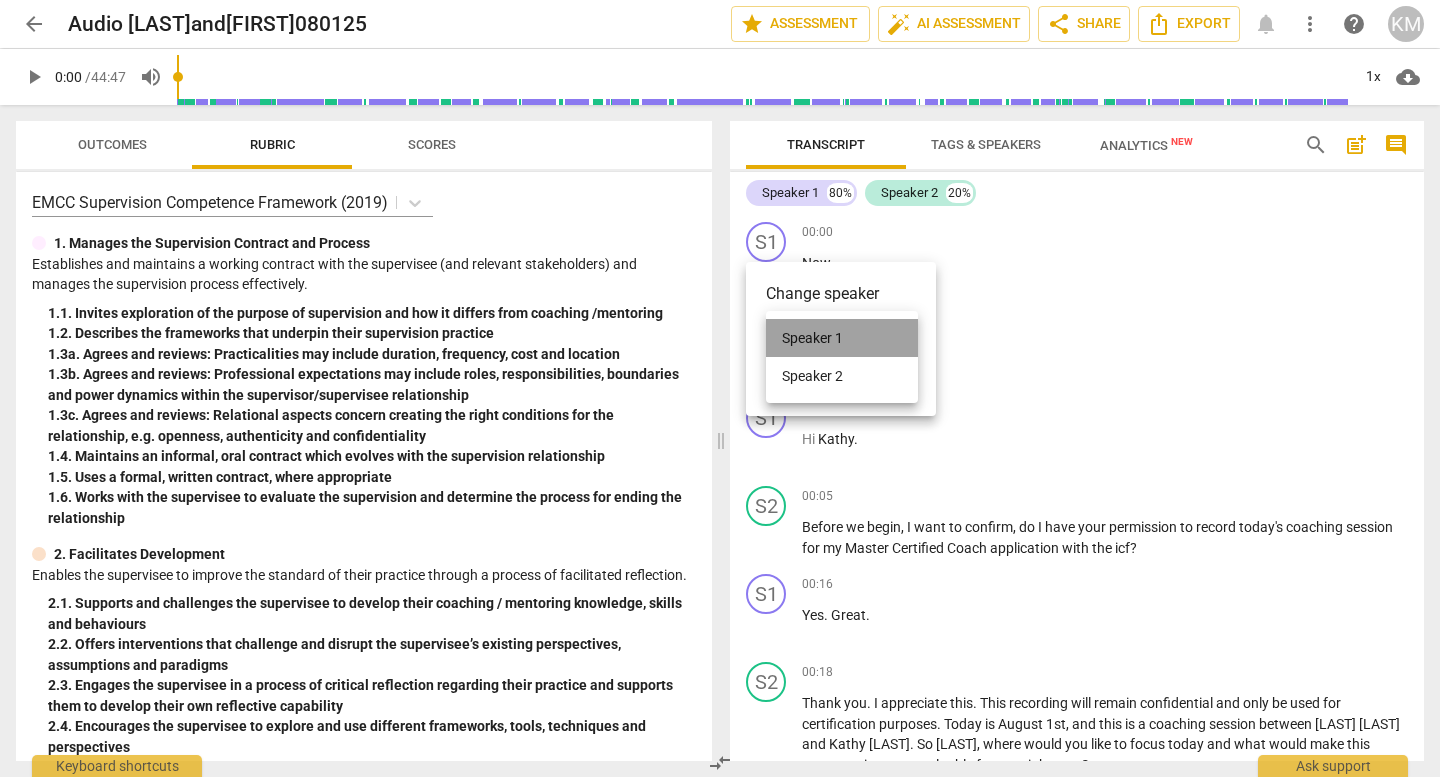 click on "Speaker 1" at bounding box center (842, 338) 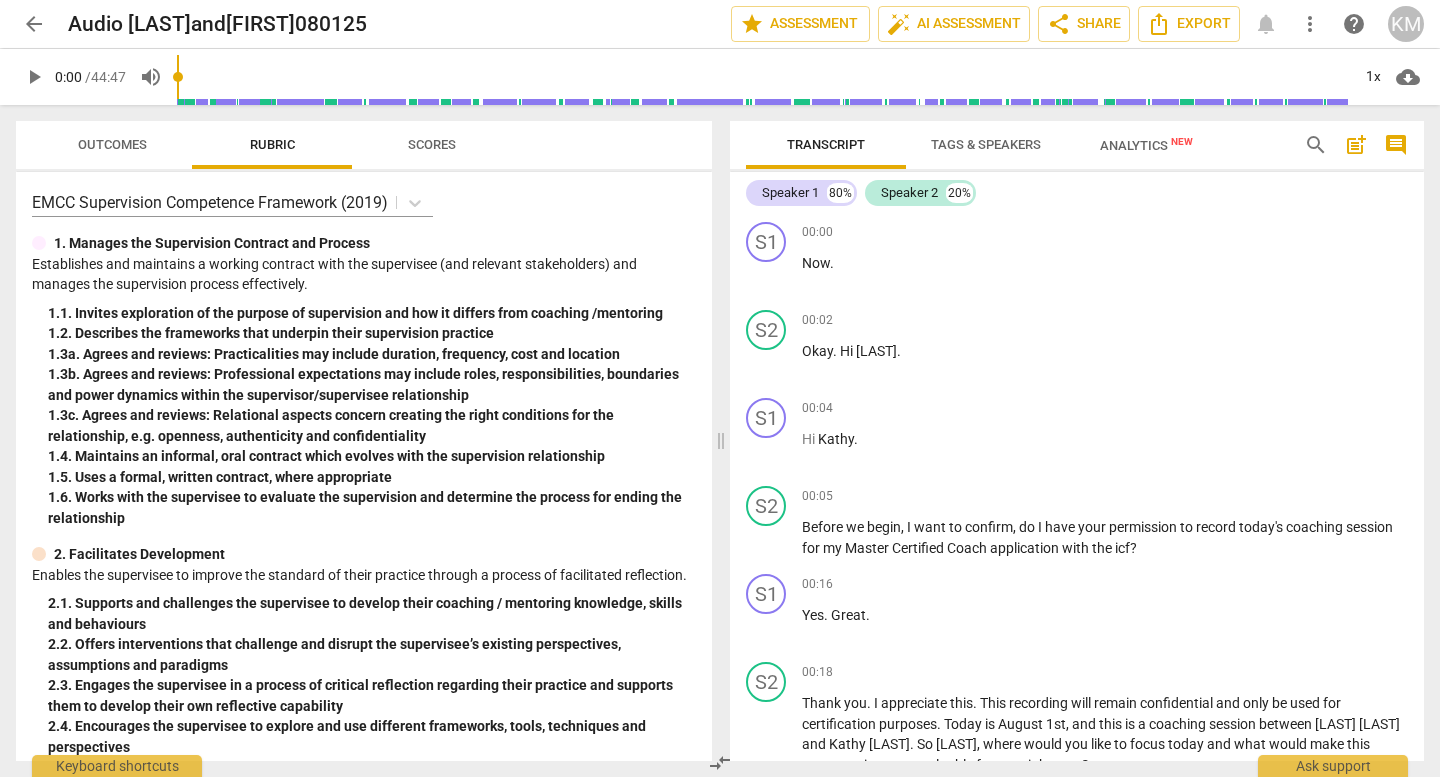 click on "Tags & Speakers" at bounding box center [986, 144] 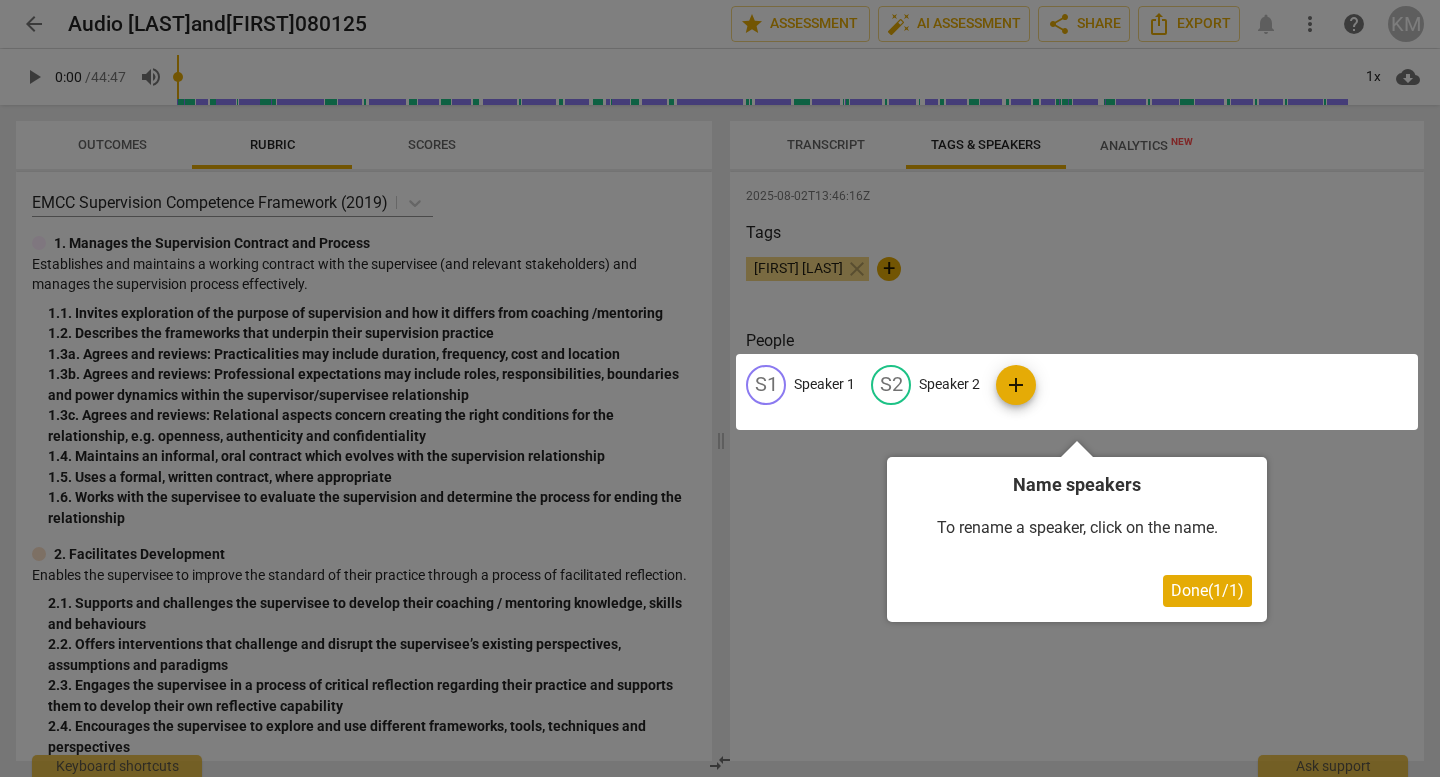 click at bounding box center (1077, 392) 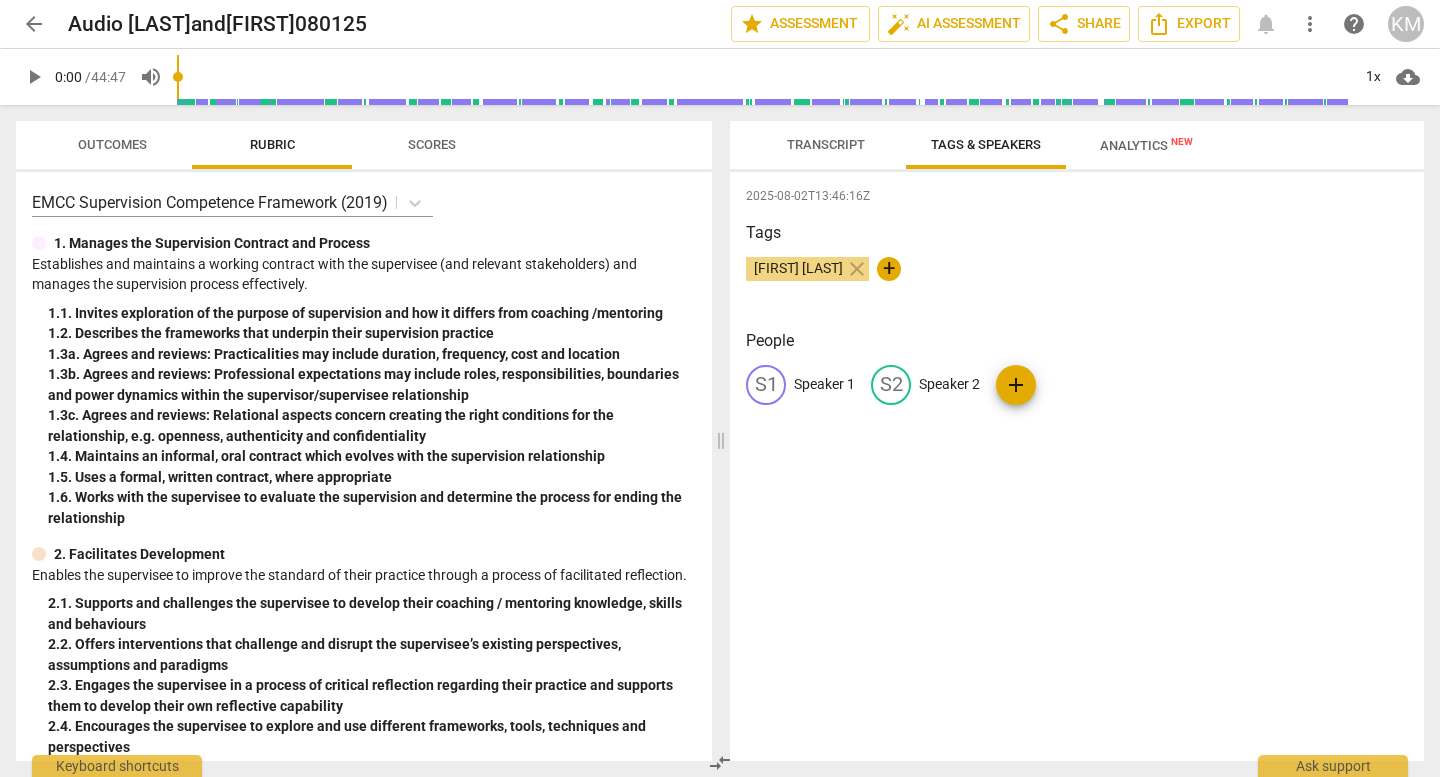 click on "Speaker 1" at bounding box center (824, 384) 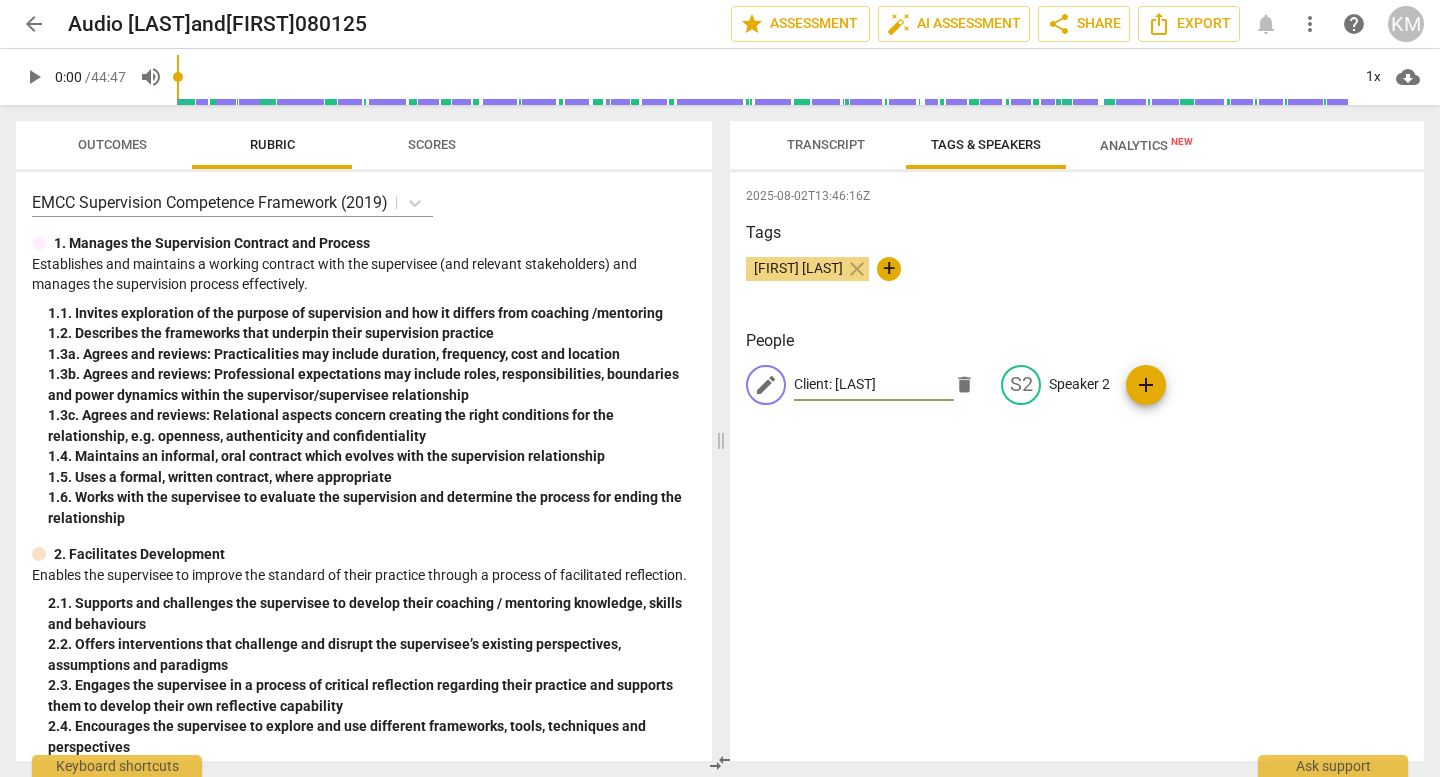 type on "Client: [LAST]" 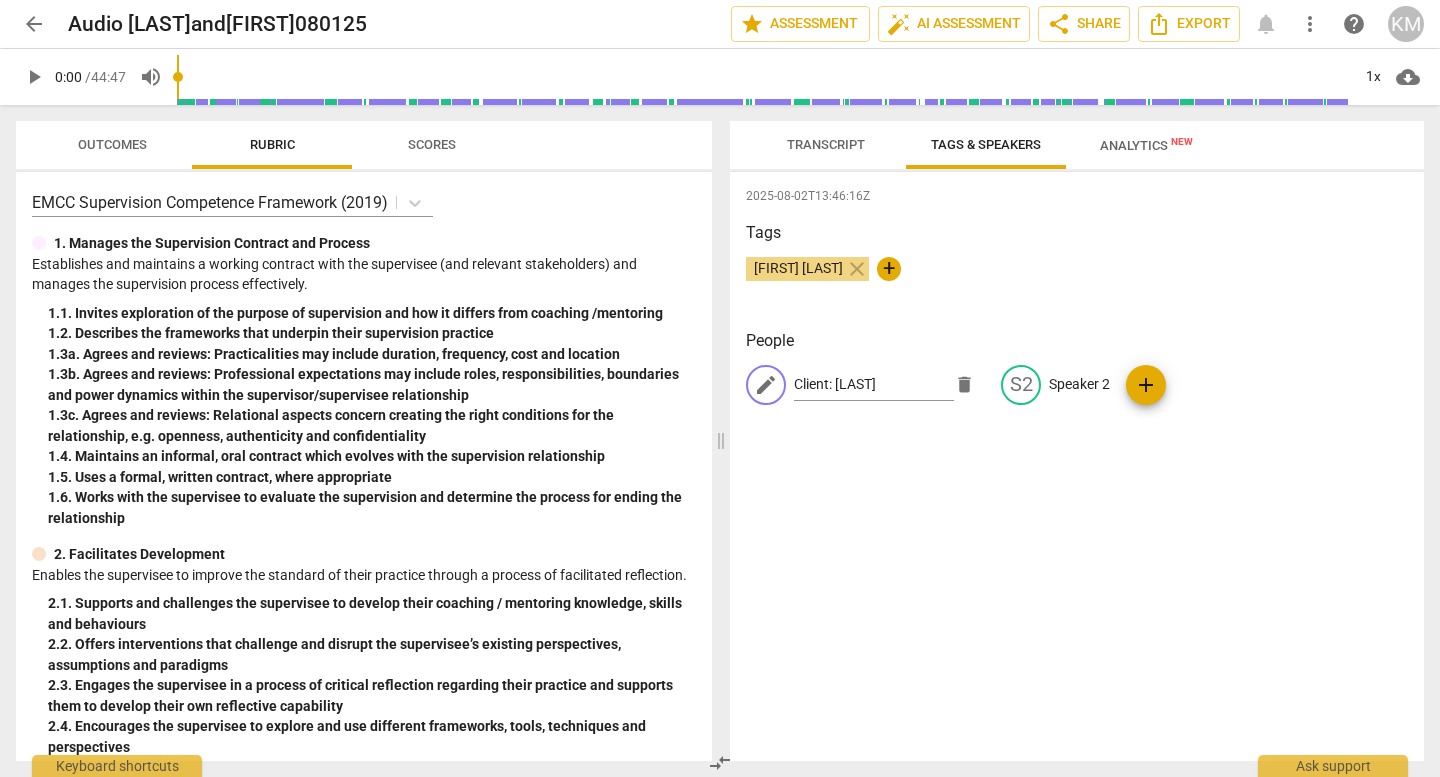 type 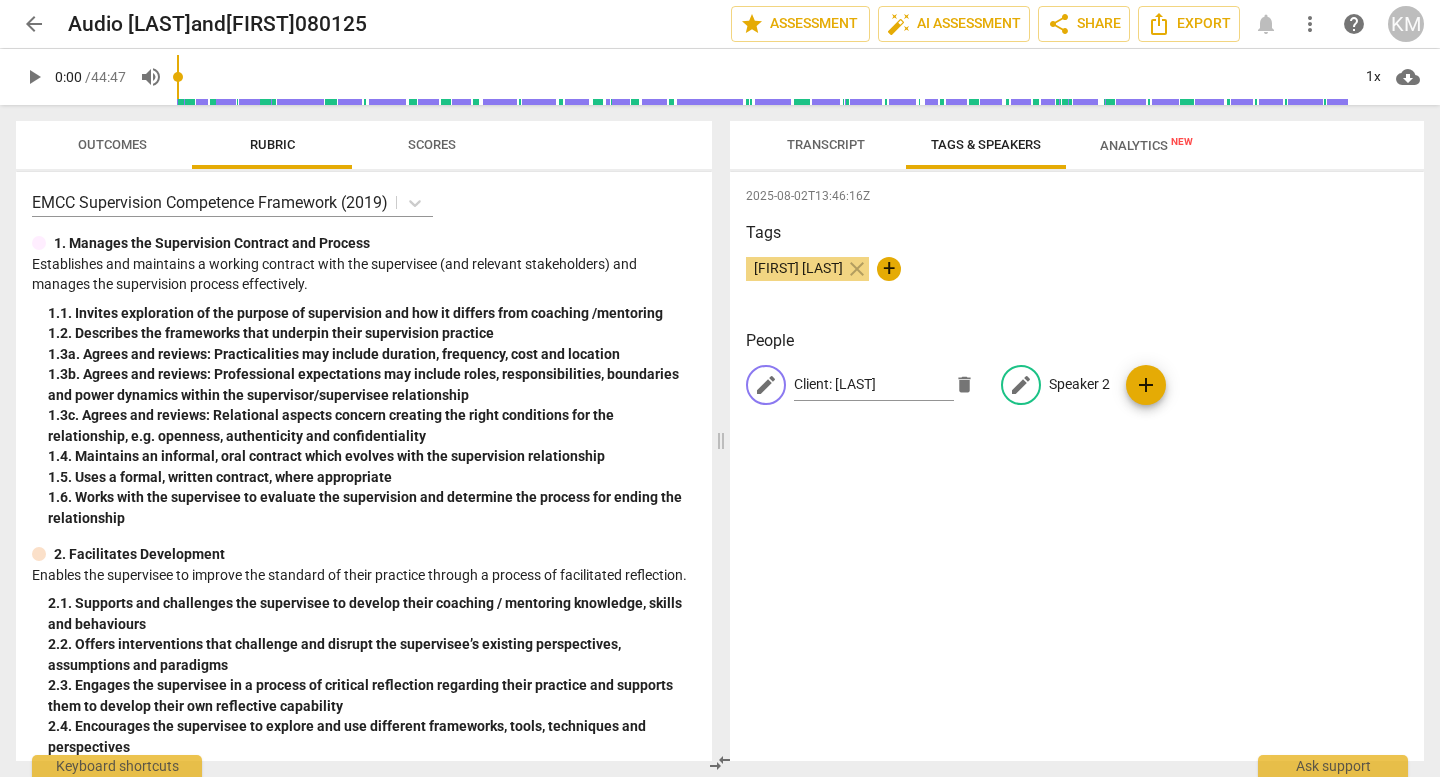 click on "Speaker 2" at bounding box center (1079, 384) 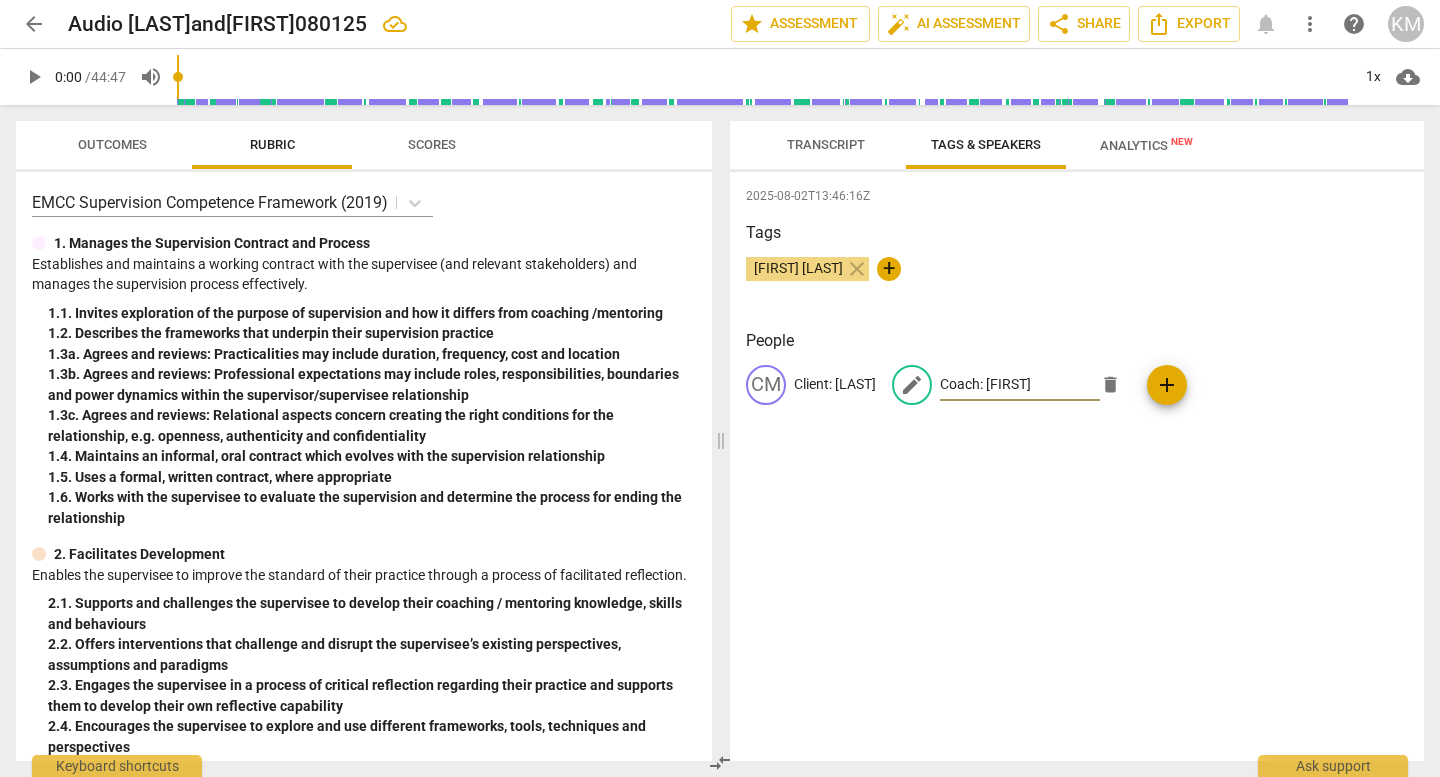 type on "Coach: [FIRST]" 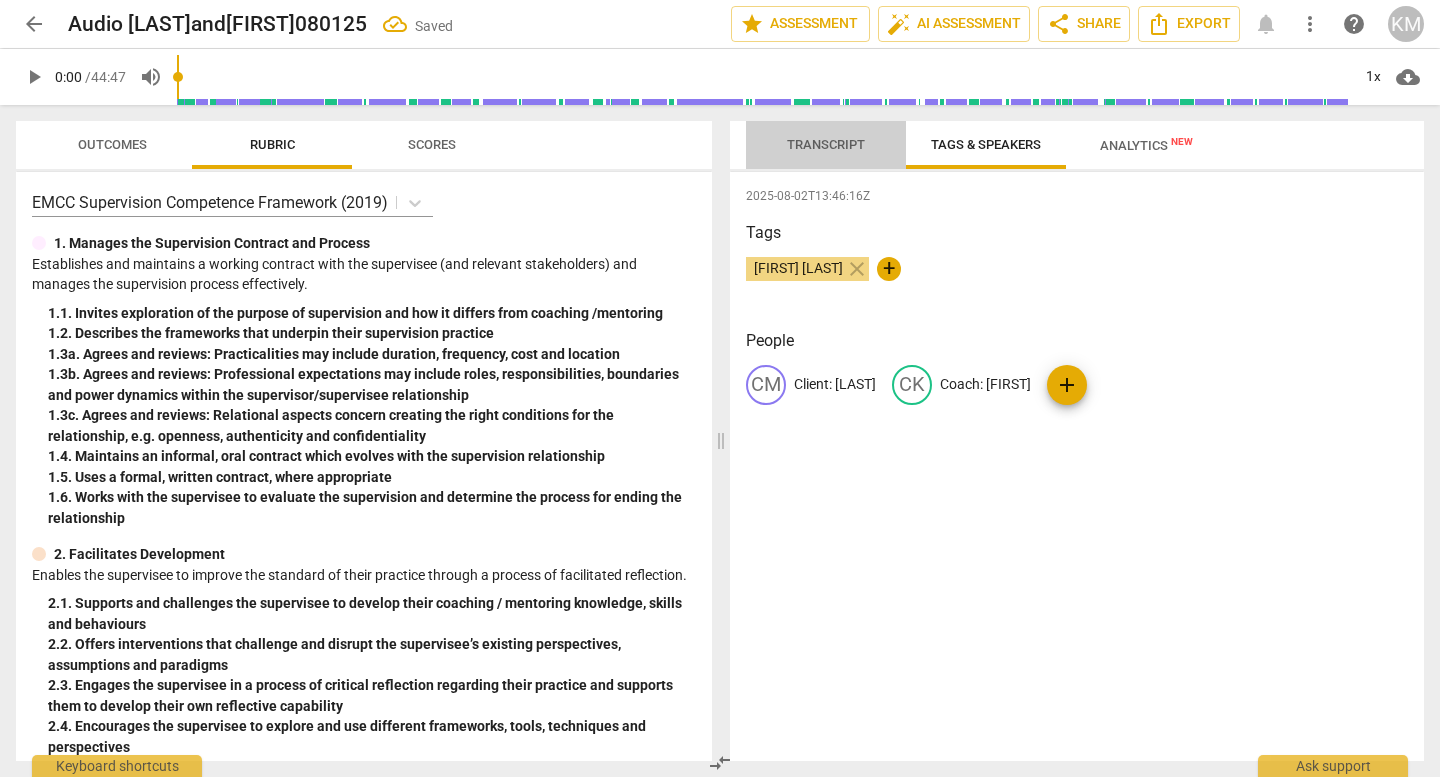 click on "Transcript" at bounding box center (826, 144) 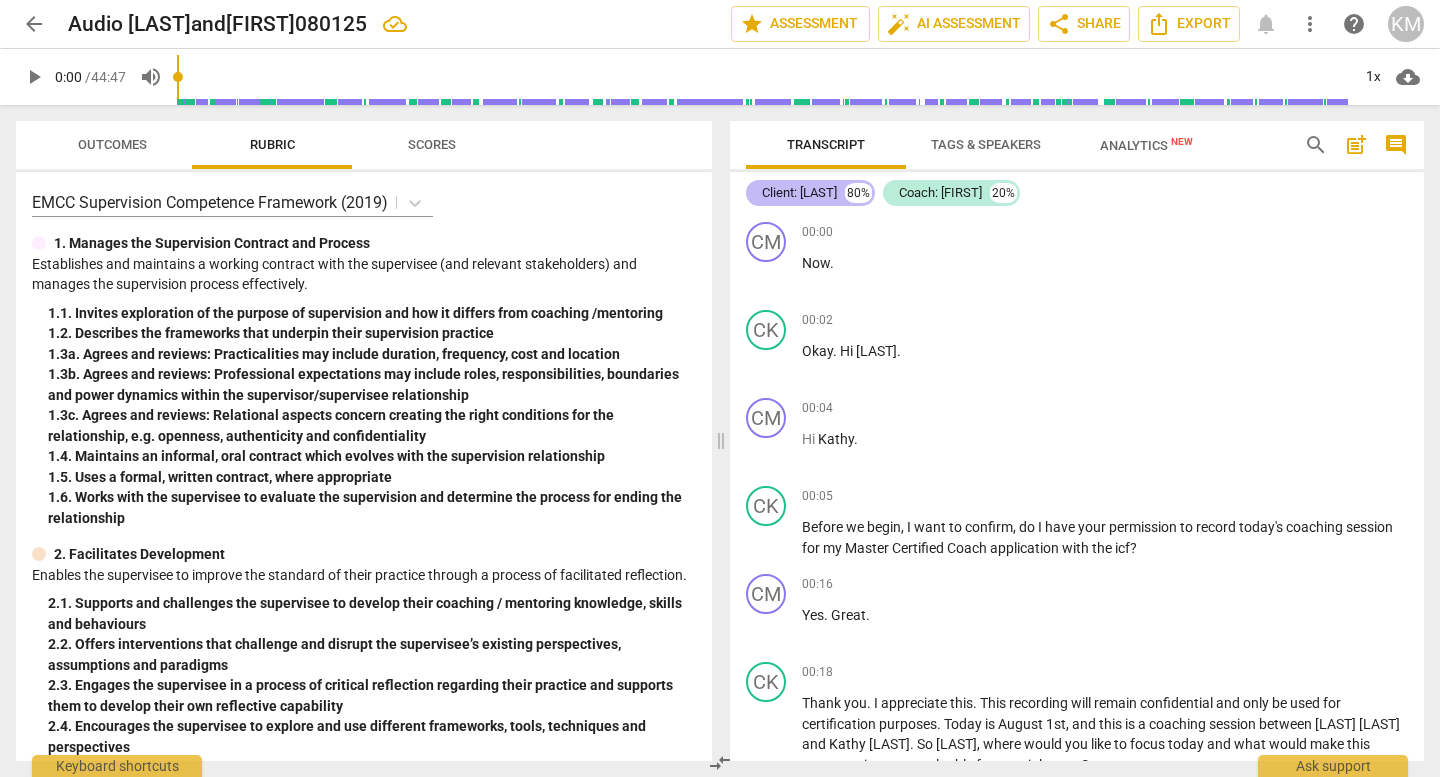 click on "Client: [LAST]" at bounding box center [799, 193] 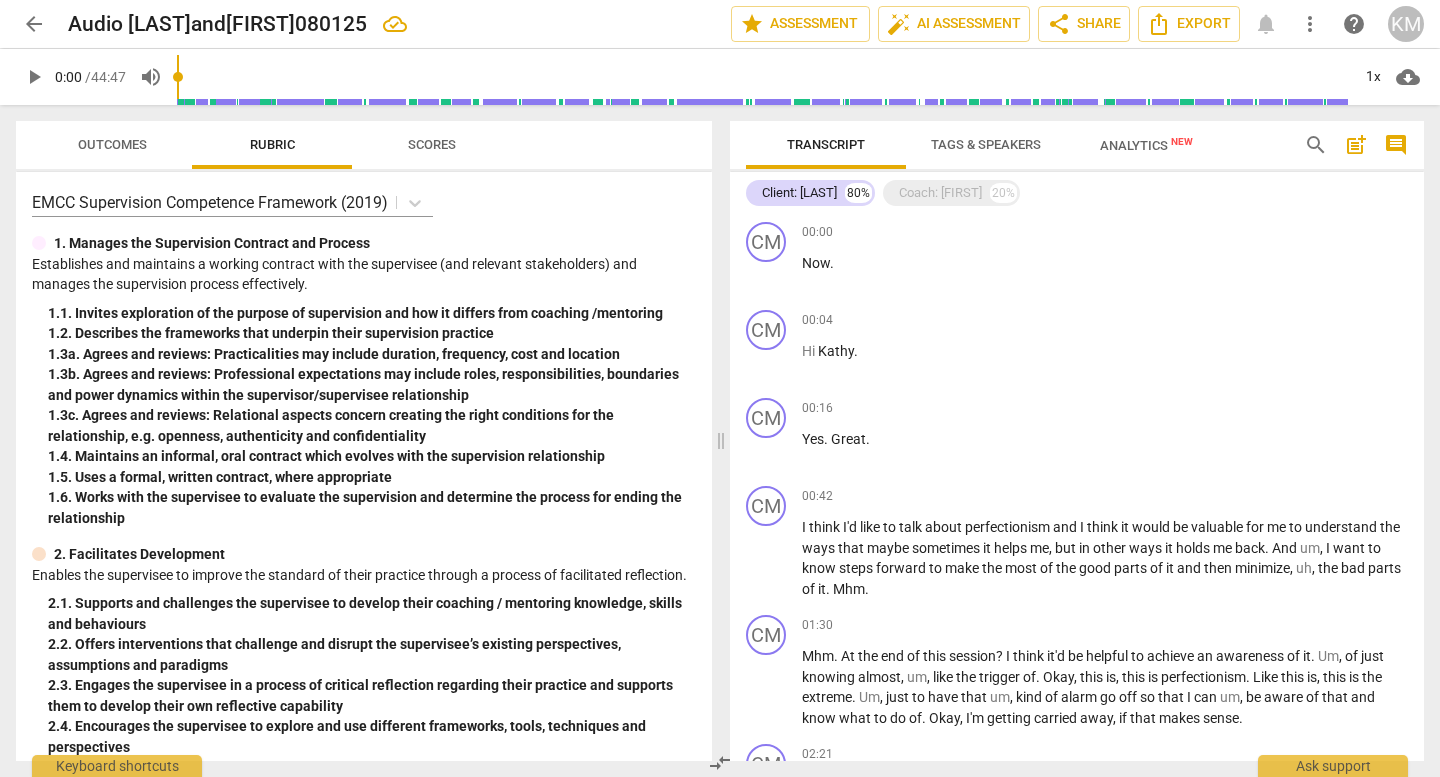 click on "Tags & Speakers" at bounding box center [986, 144] 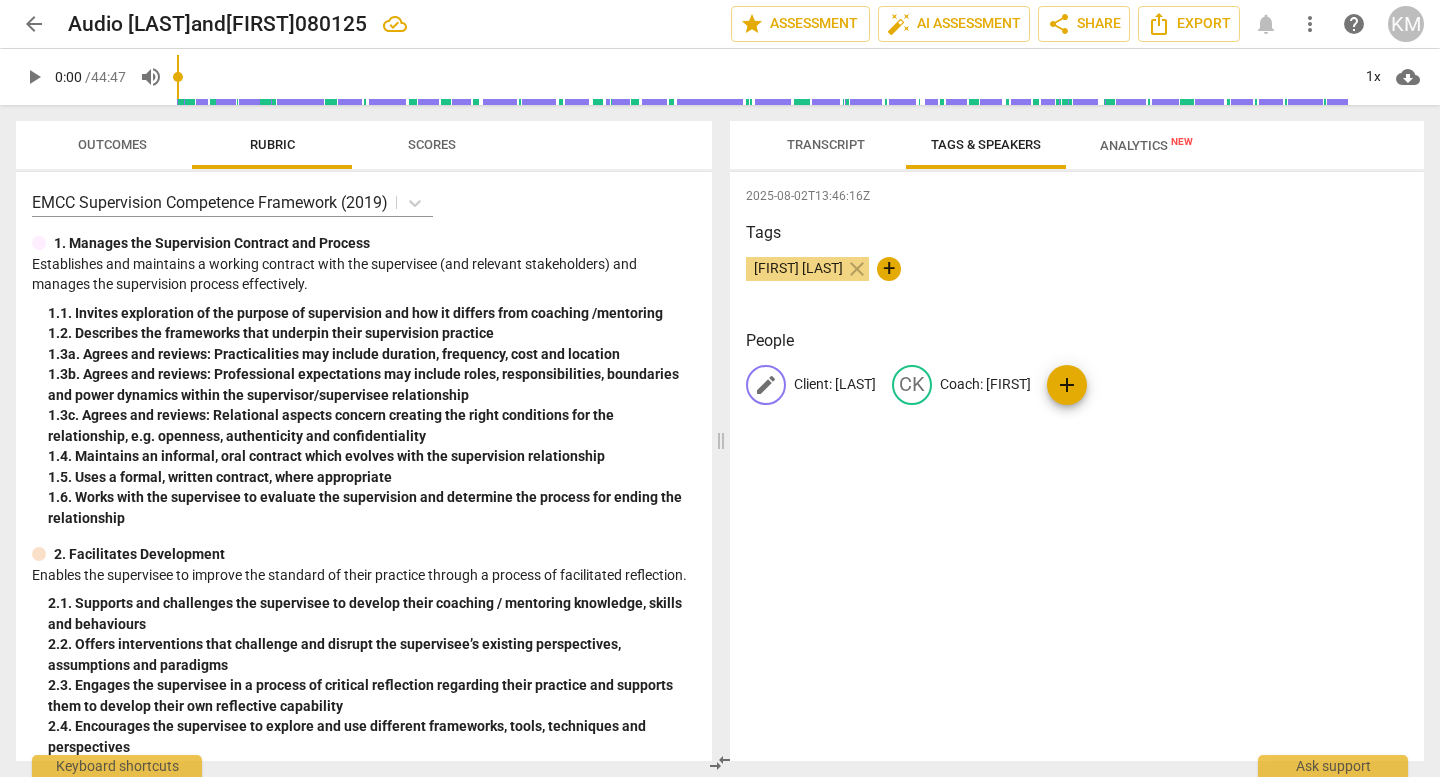 click on "Client: [LAST]" at bounding box center (835, 384) 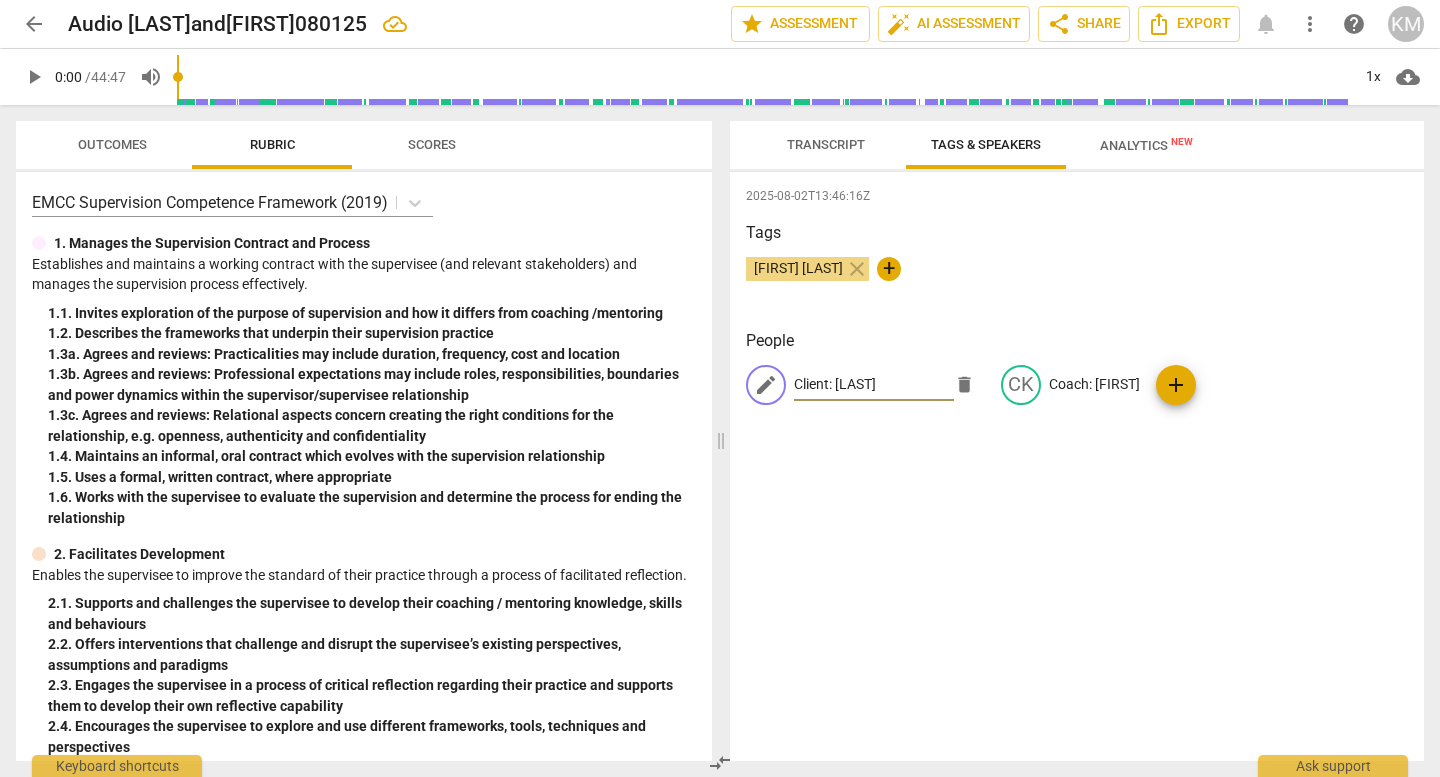click on "Client: [LAST]" at bounding box center [874, 385] 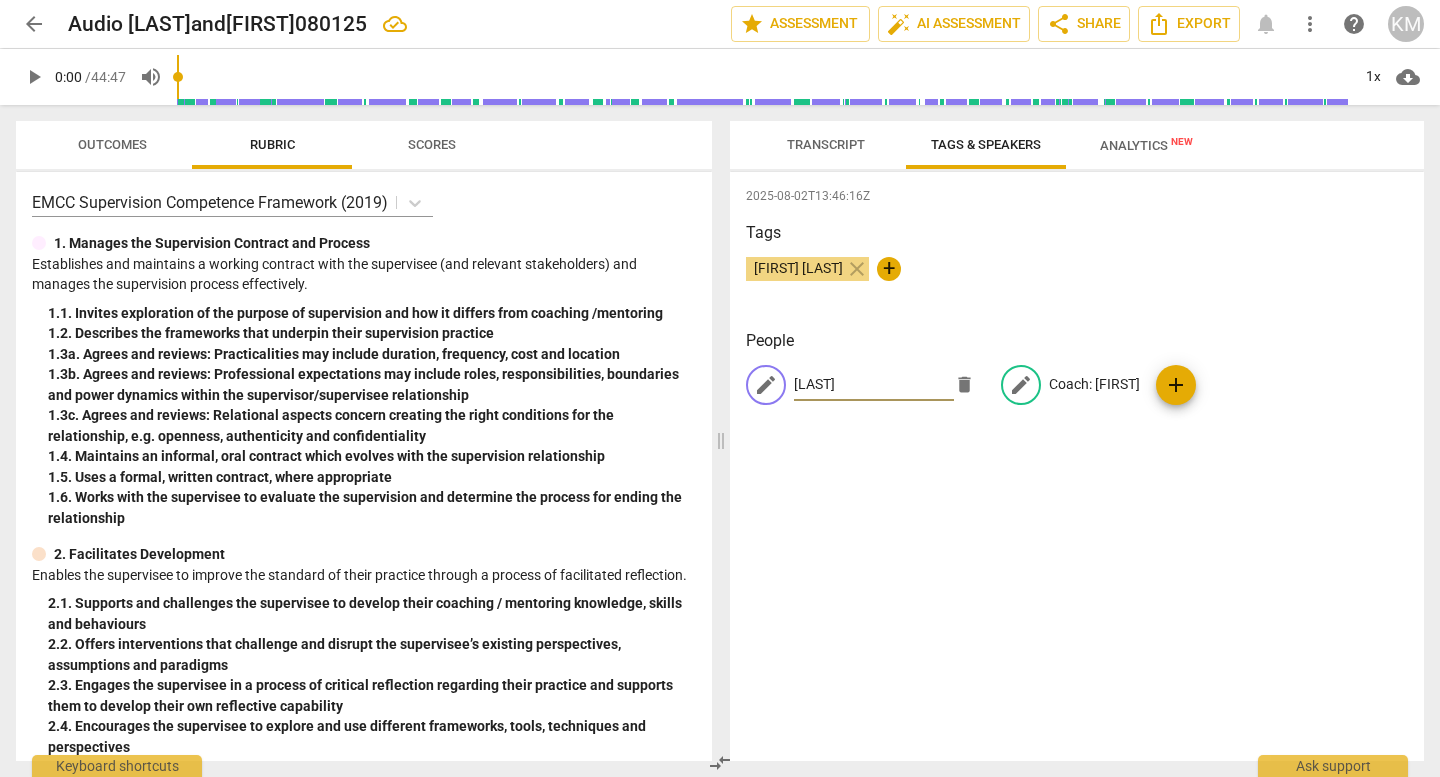 type on "[LAST]" 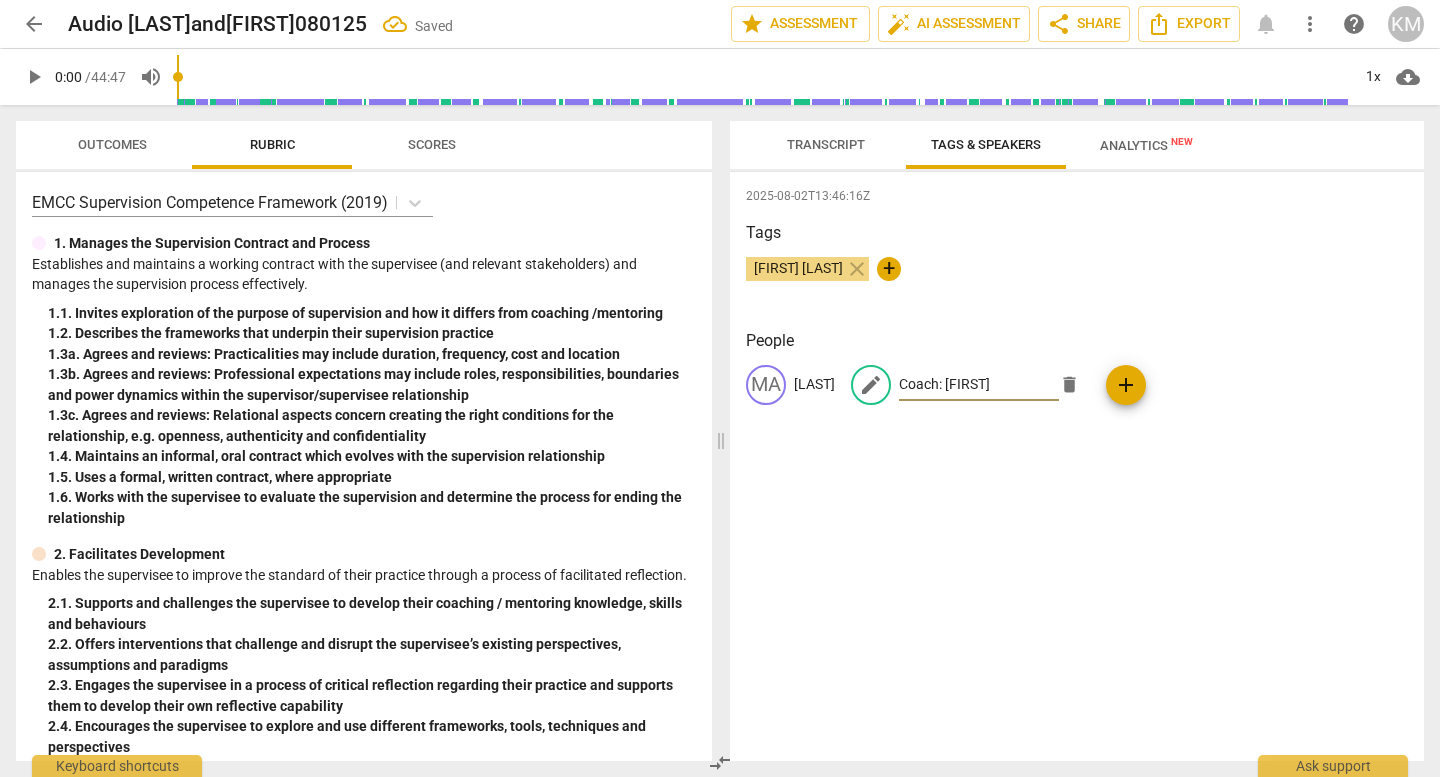 click on "edit Coach: [FIRST] delete" at bounding box center (970, 385) 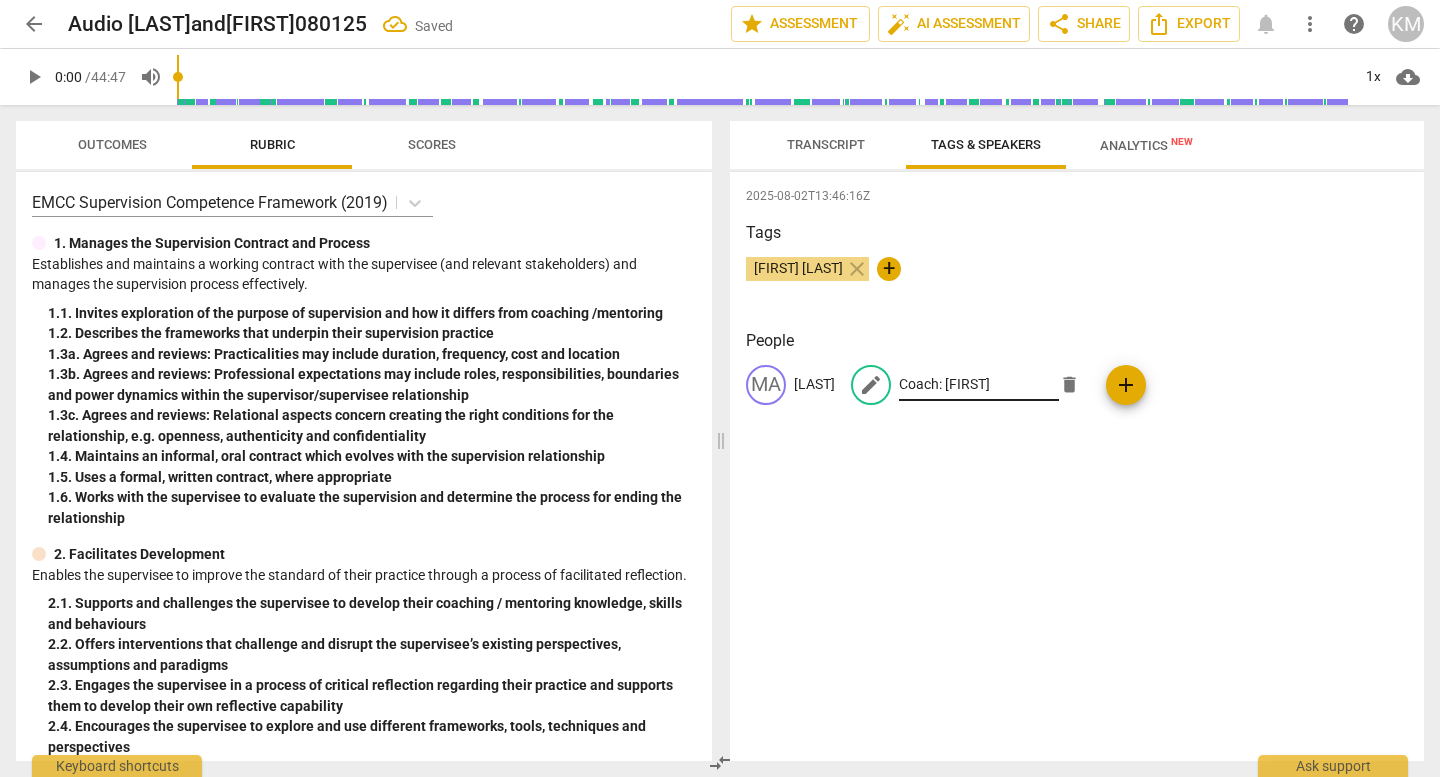 click on "Coach: [FIRST]" at bounding box center [979, 385] 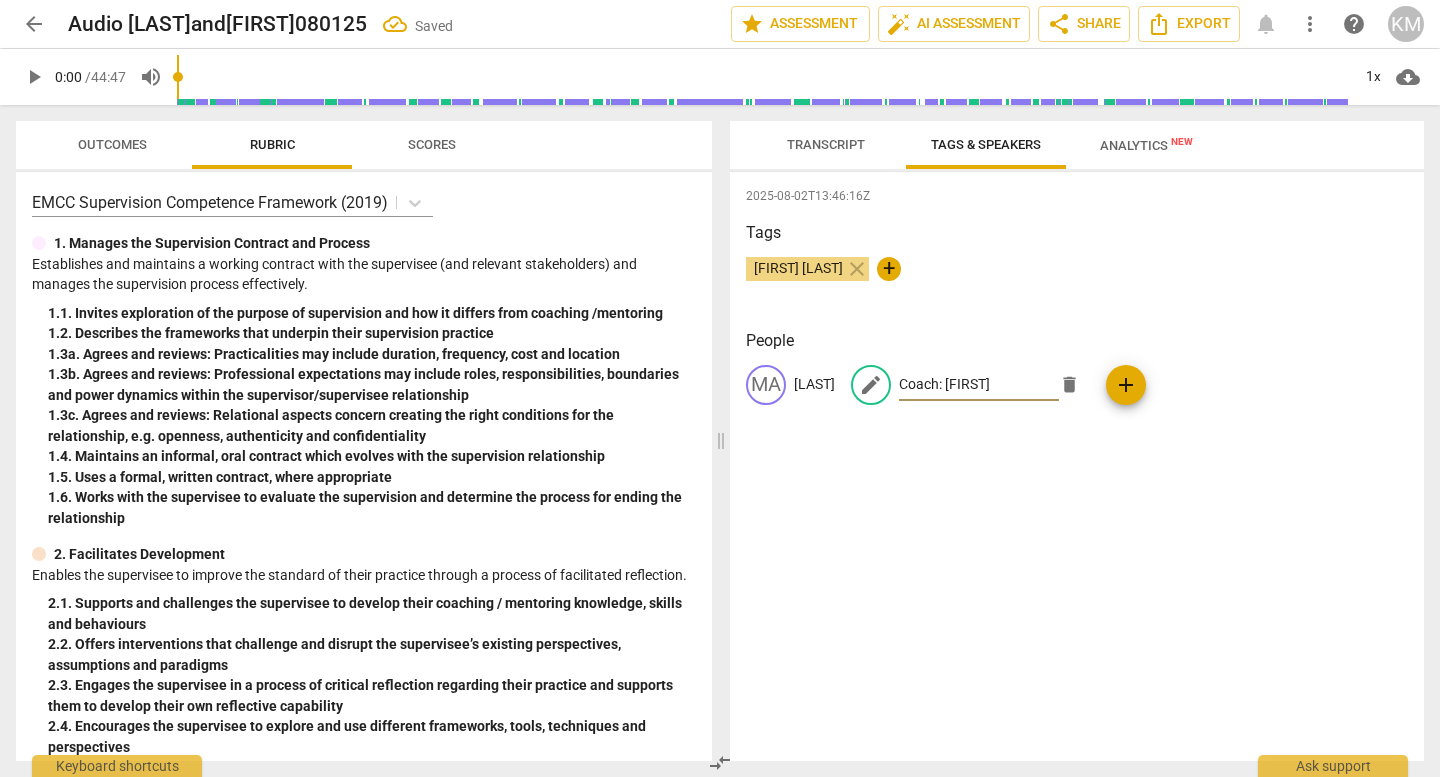 click on "Coach: [FIRST]" at bounding box center (979, 385) 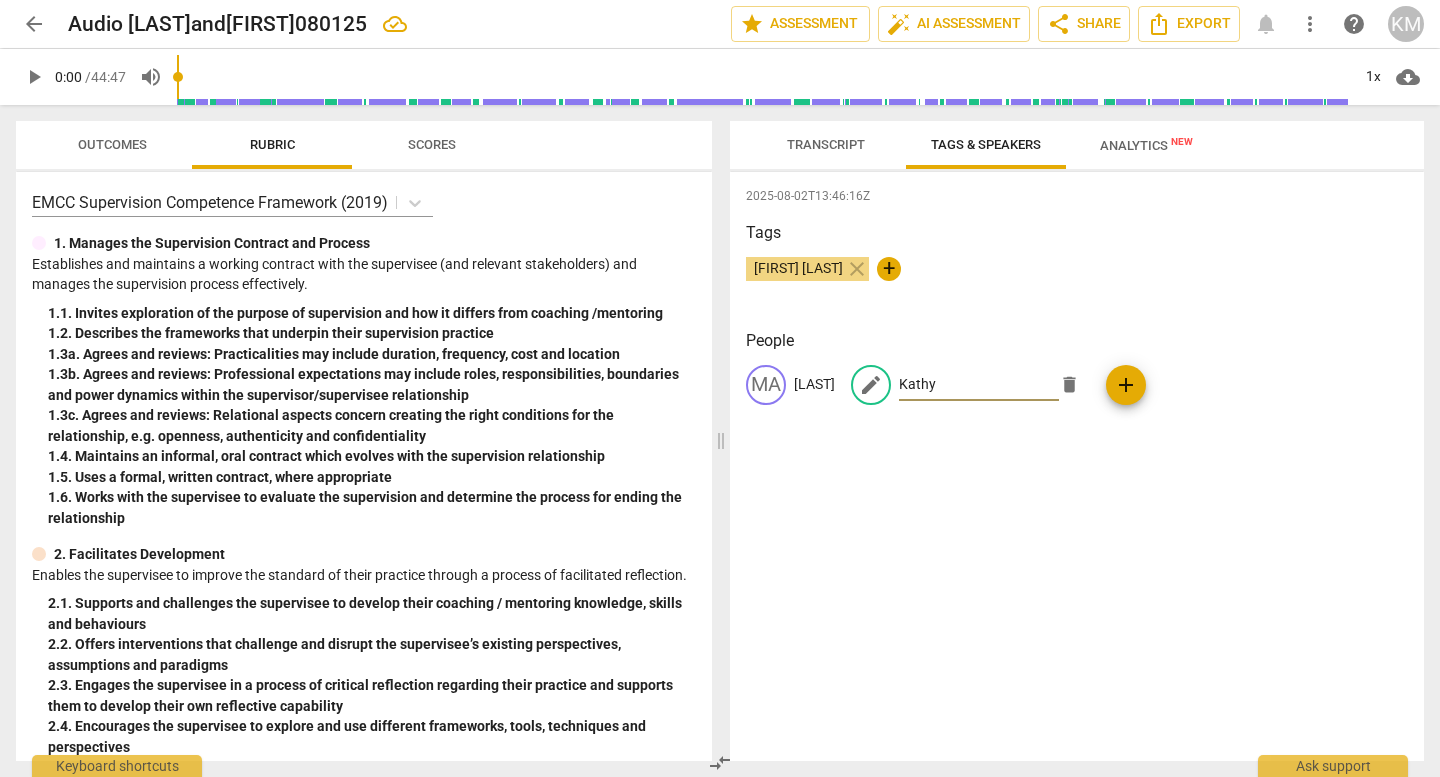 type on "Kathy" 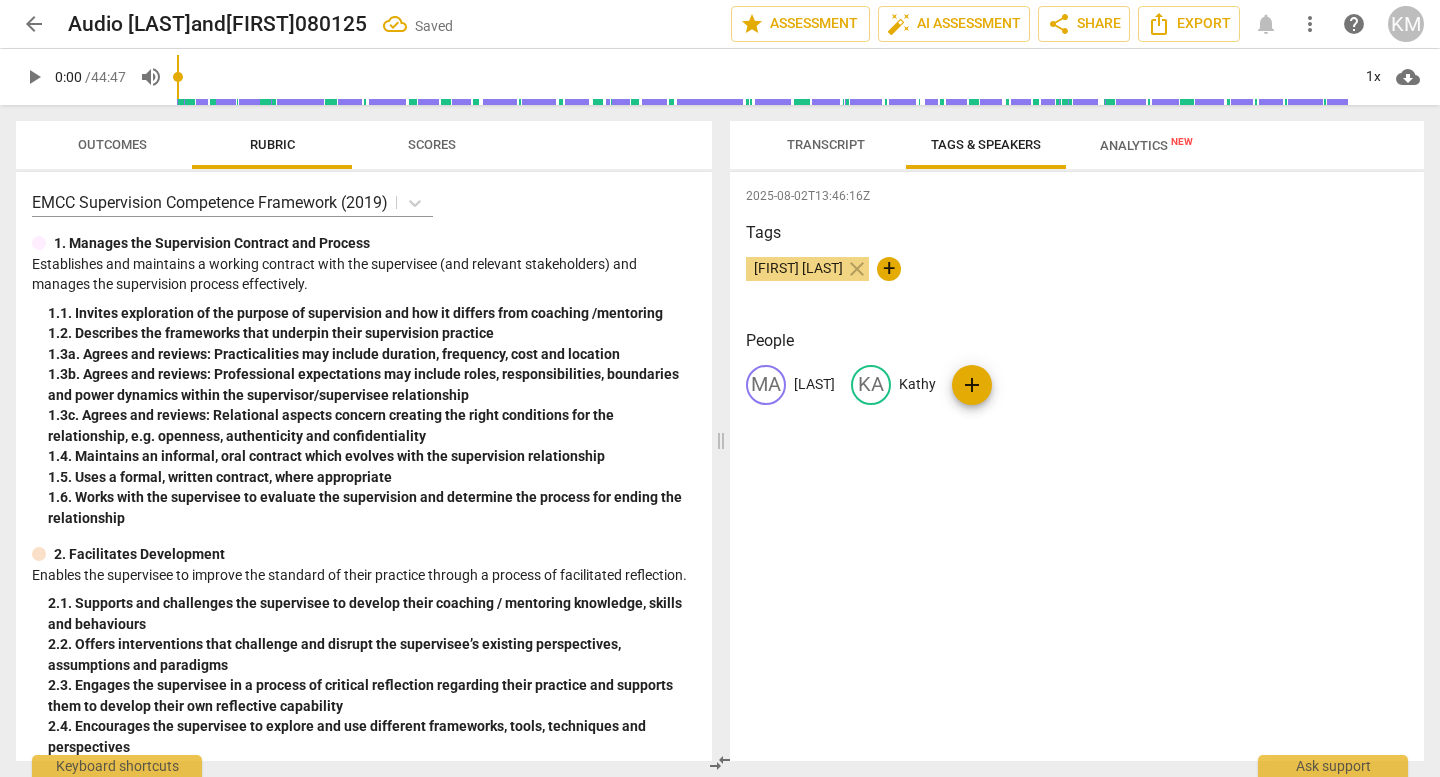 click on "Transcript" at bounding box center [826, 144] 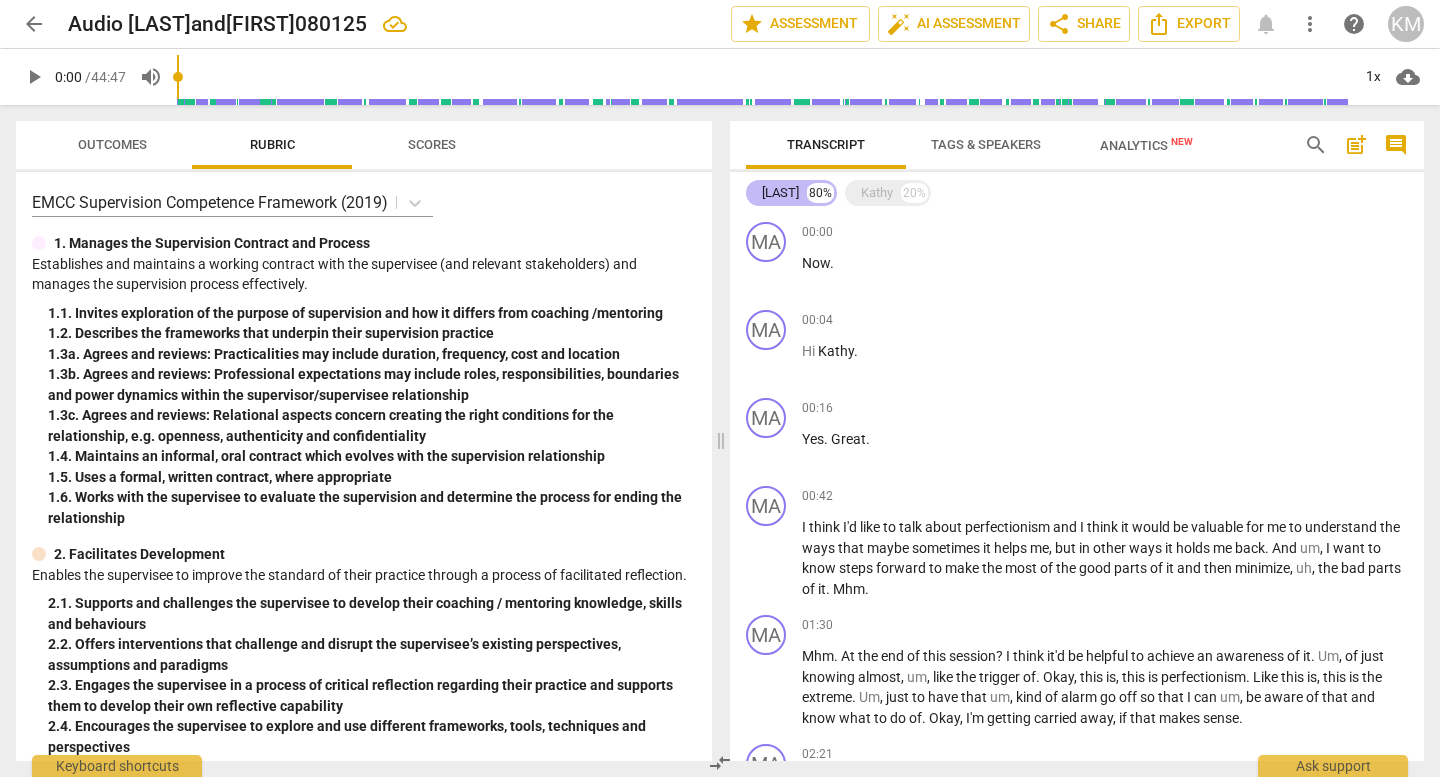 click on "[LAST]" at bounding box center (780, 193) 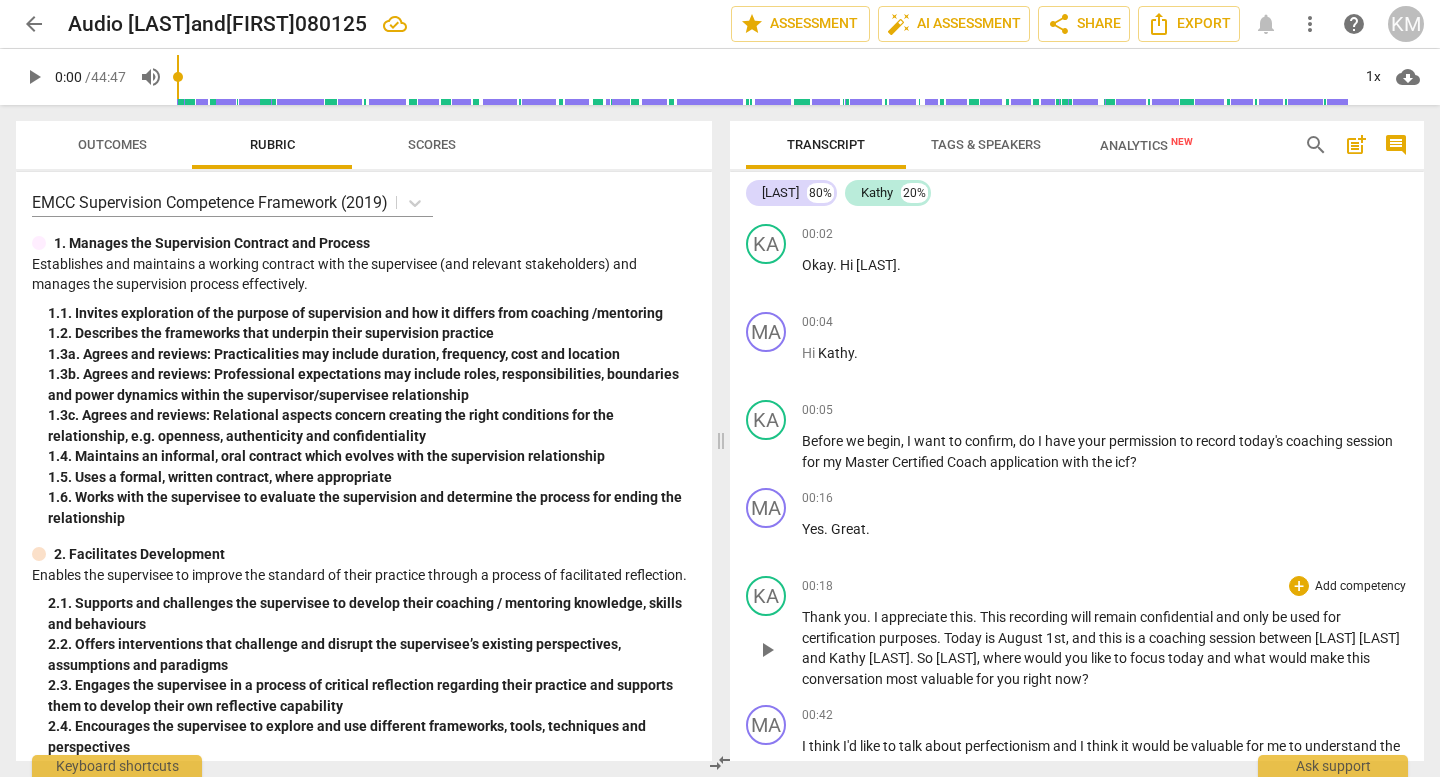scroll, scrollTop: 0, scrollLeft: 0, axis: both 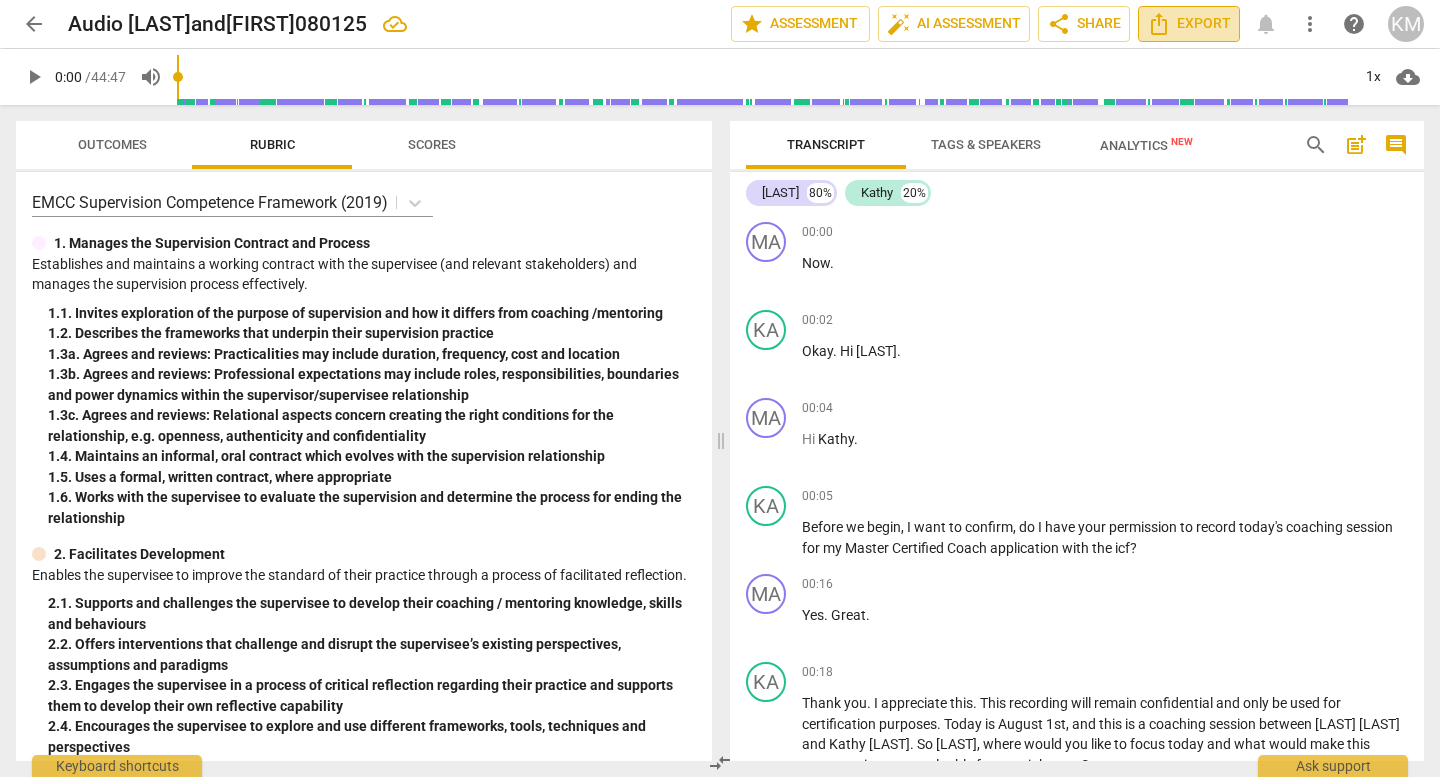 click on "Export" at bounding box center (1189, 24) 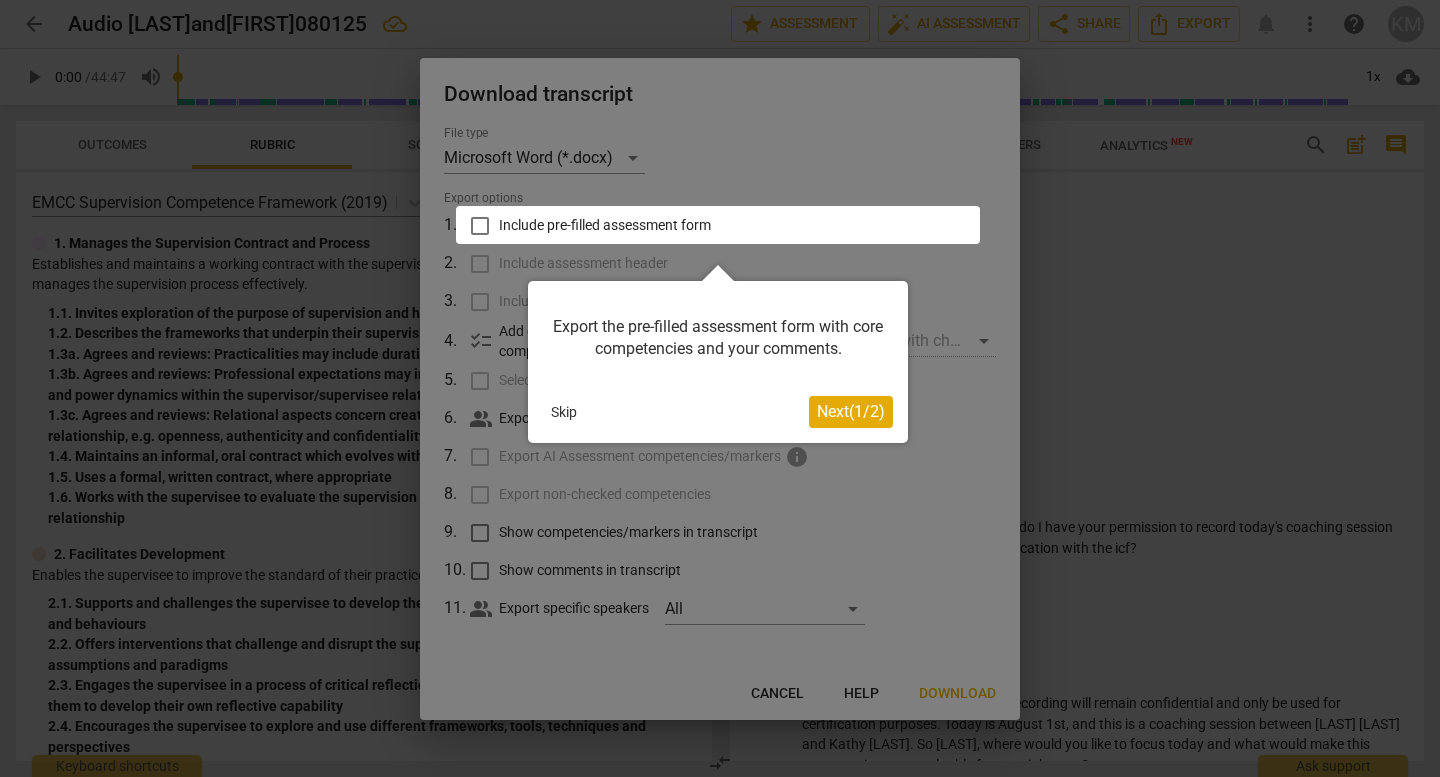 click on "Next  ( 1 / 2 )" at bounding box center (851, 411) 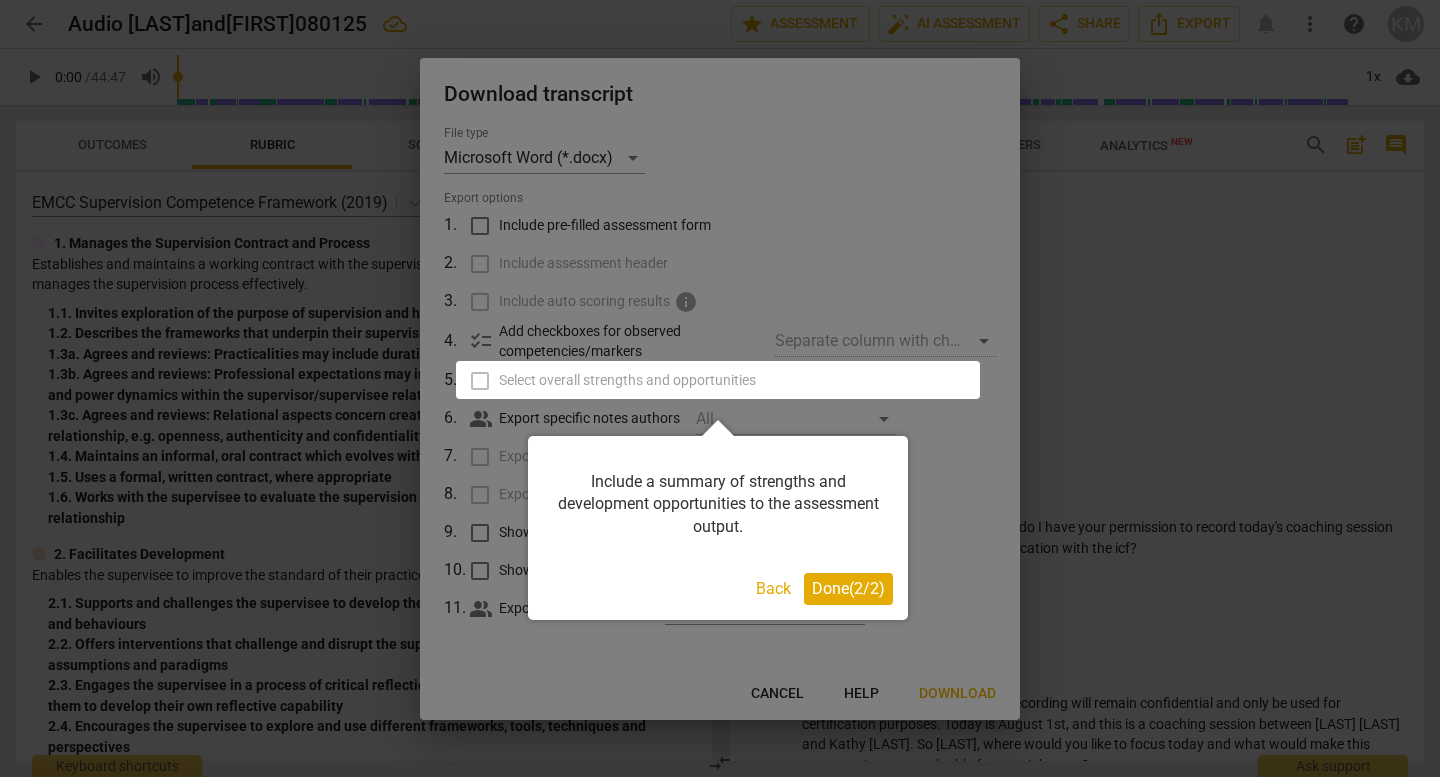 click on "Done  ( 2 / 2 )" at bounding box center [848, 588] 